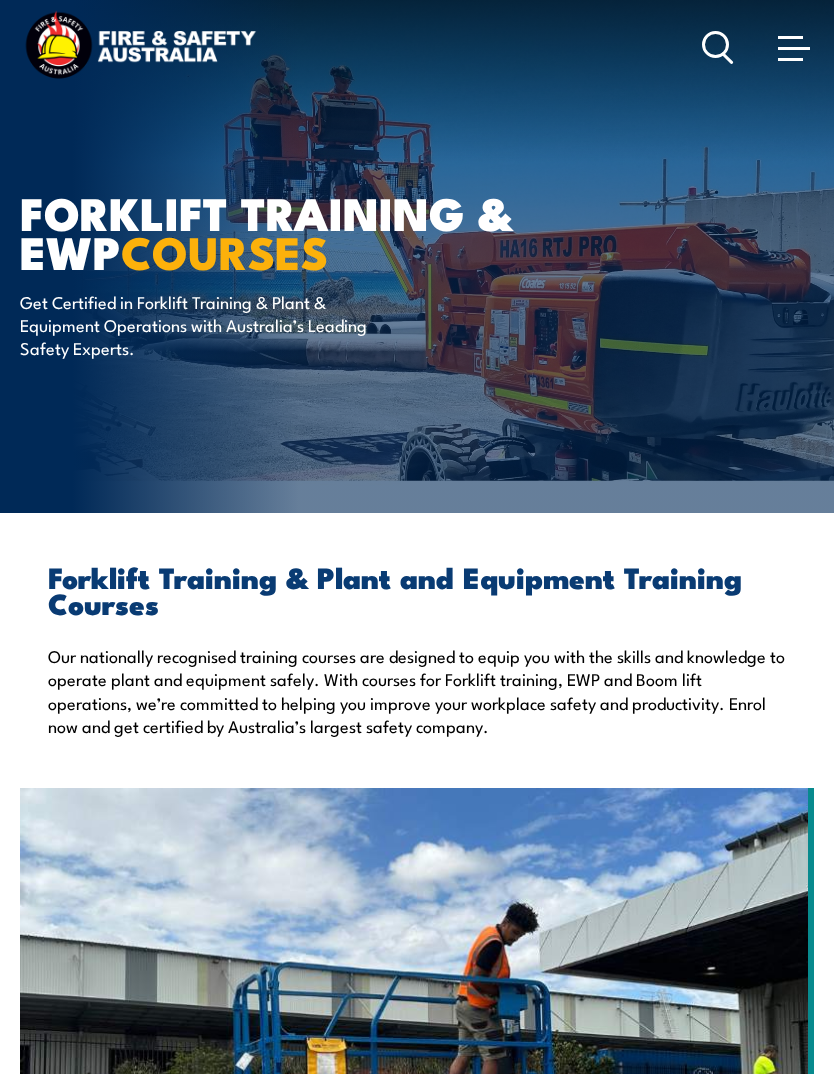 scroll, scrollTop: 0, scrollLeft: 0, axis: both 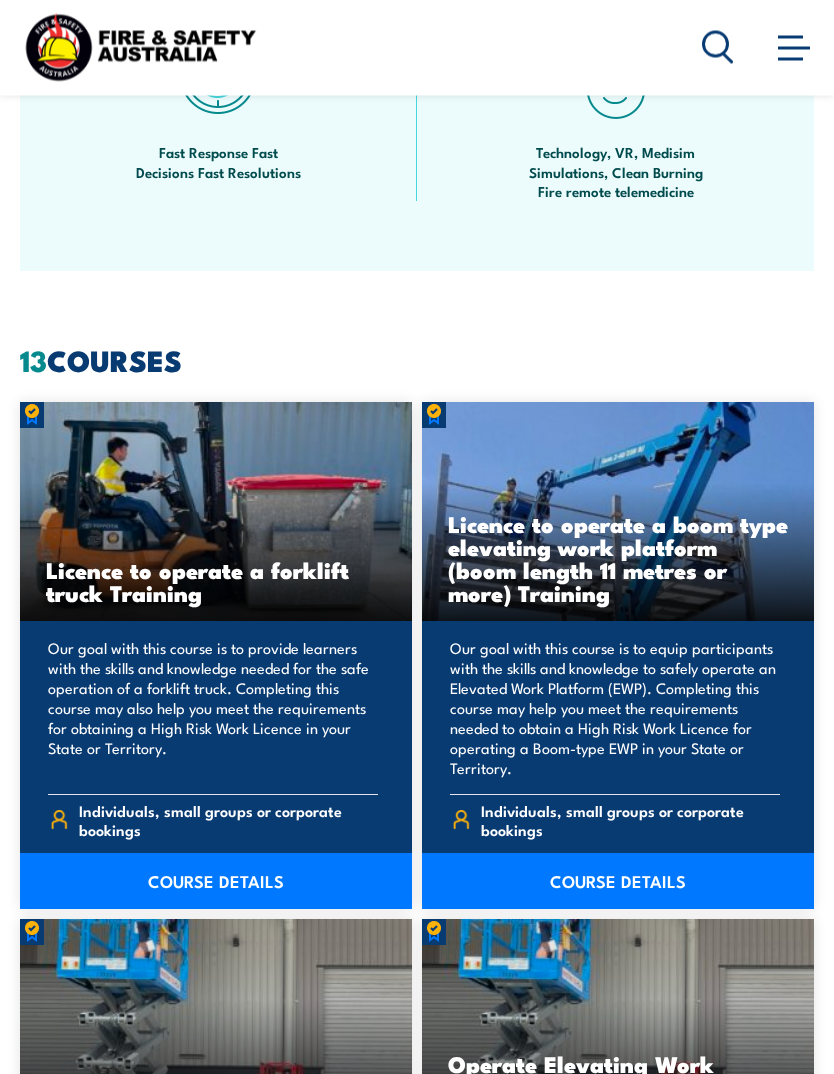click on "COURSE DETAILS" at bounding box center [216, 882] 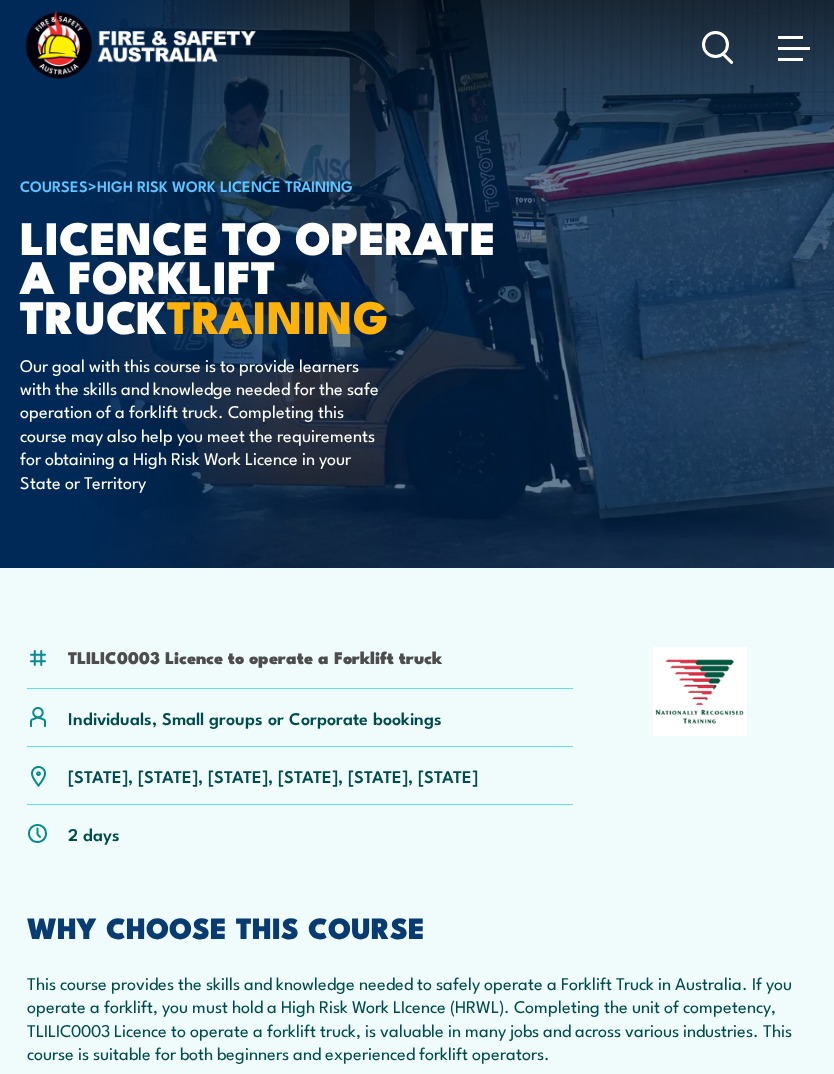 scroll, scrollTop: 0, scrollLeft: 0, axis: both 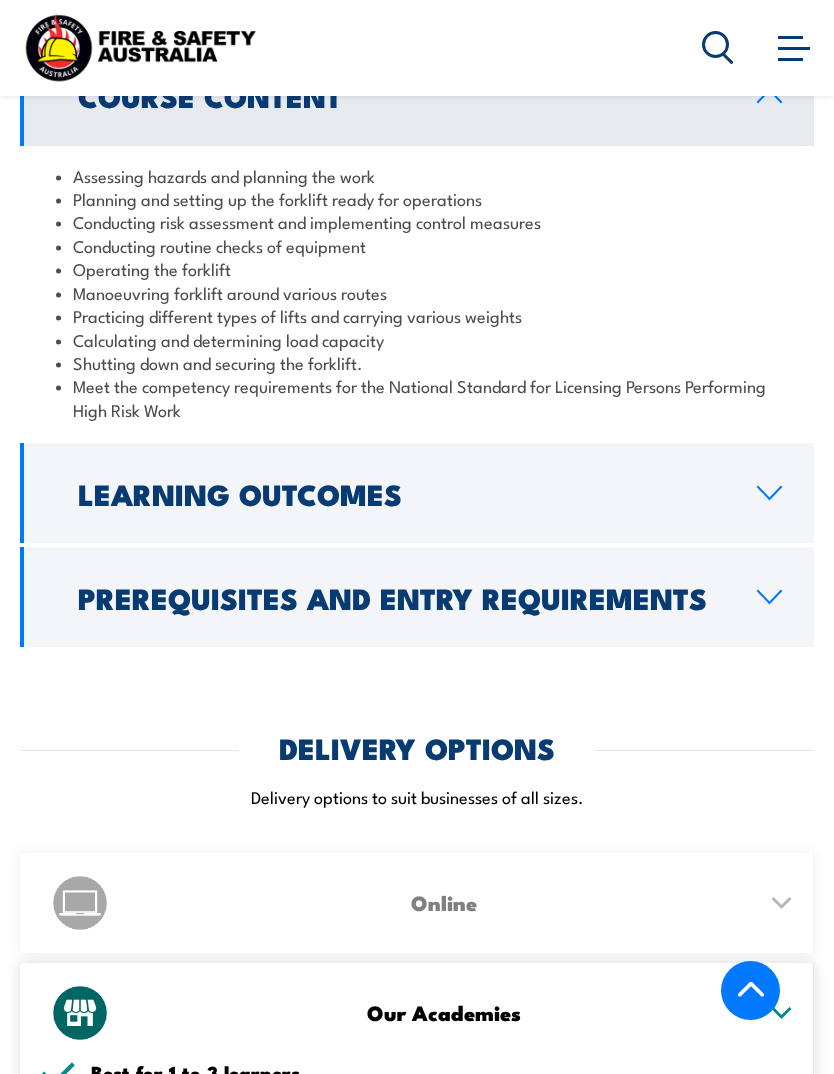 click on "Prerequisites and Entry Requirements" at bounding box center [401, 597] 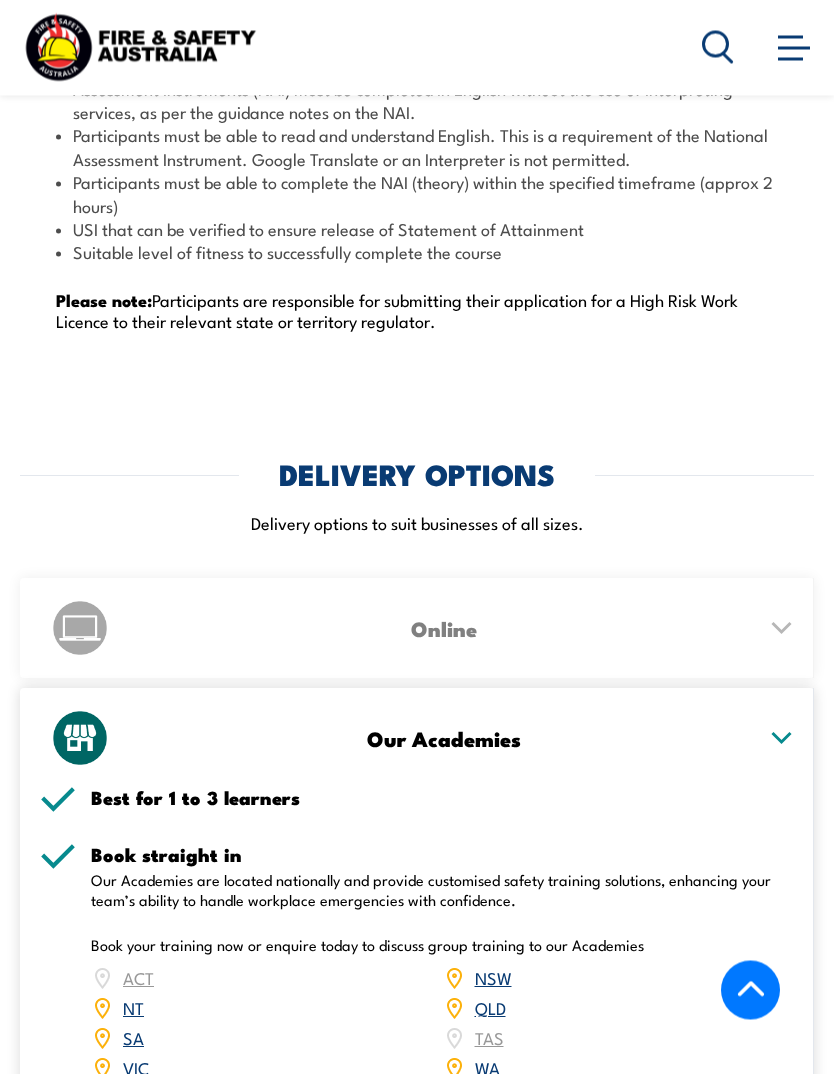 scroll, scrollTop: 2792, scrollLeft: 0, axis: vertical 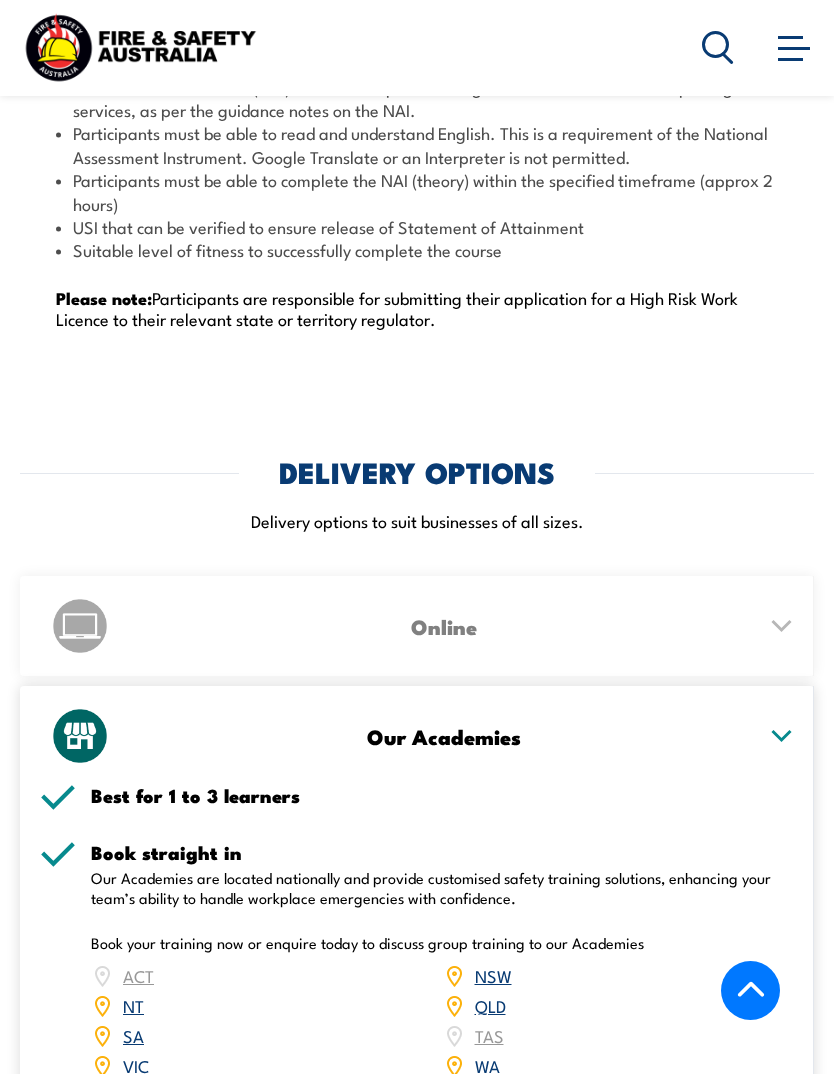 click 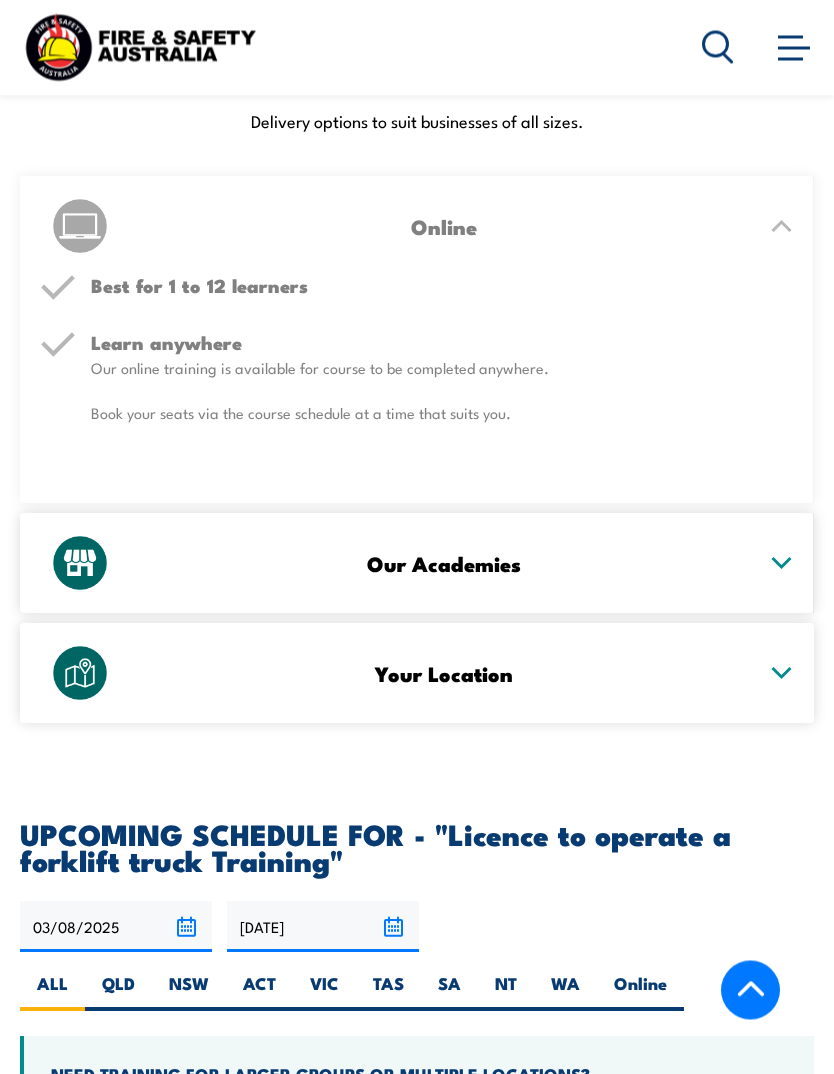 click on "Your Location" at bounding box center [443, 674] 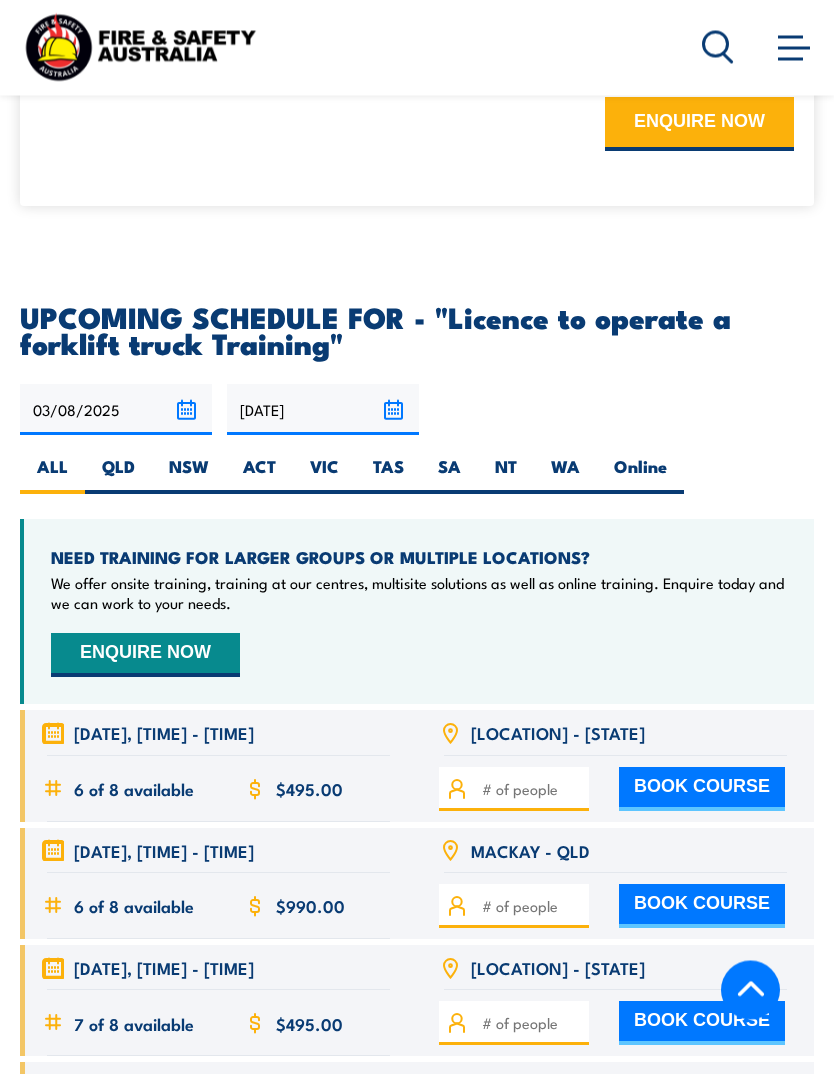 scroll, scrollTop: 3810, scrollLeft: 0, axis: vertical 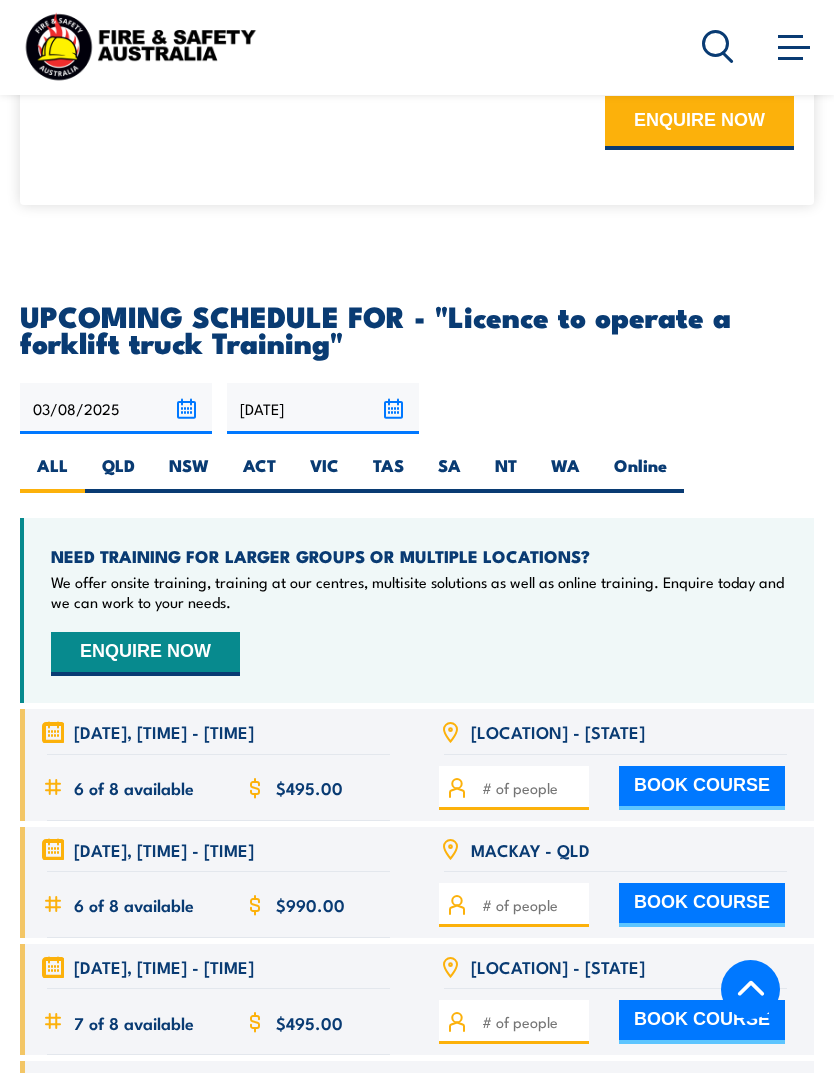 click on "VIC" at bounding box center [324, 474] 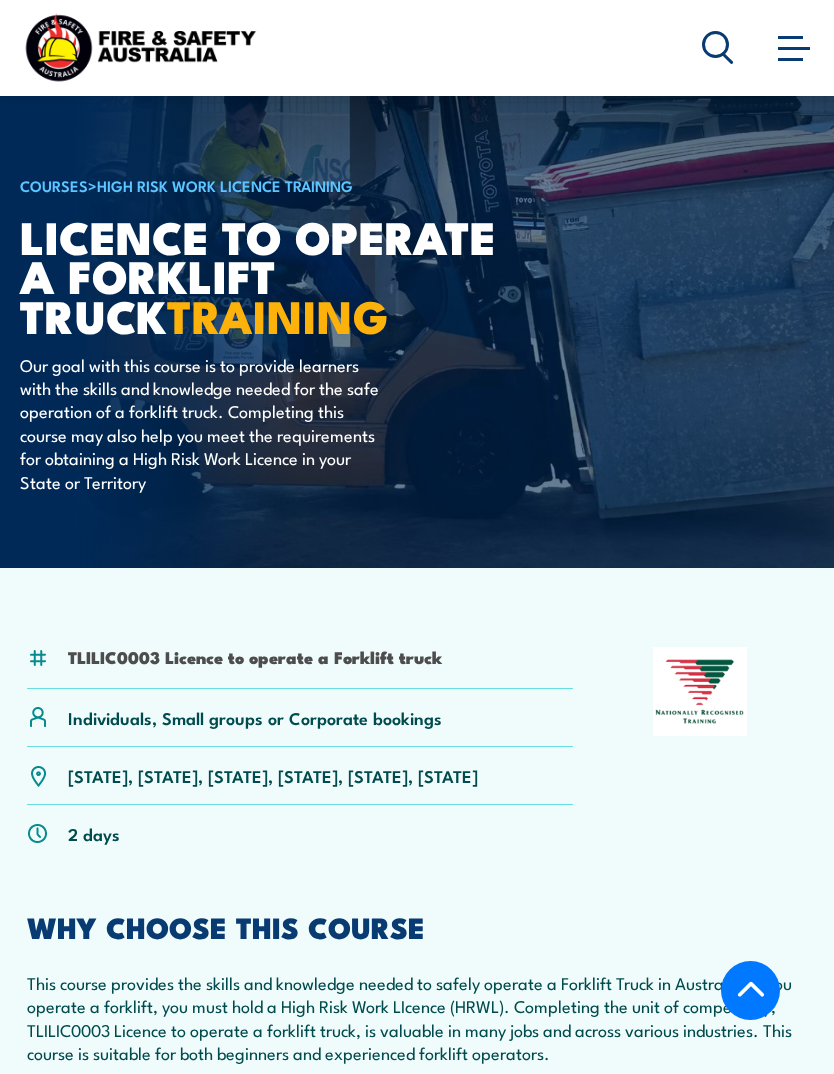 scroll, scrollTop: 3797, scrollLeft: 0, axis: vertical 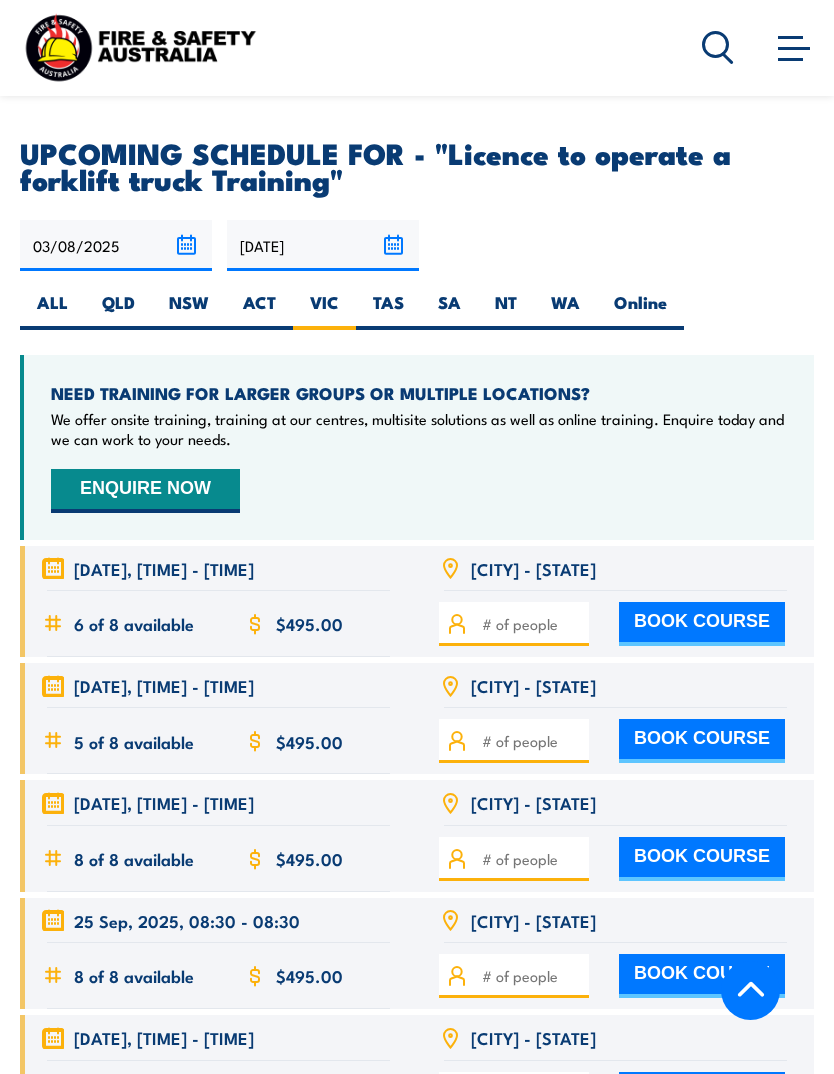 click on "ENQUIRE NOW" at bounding box center [145, 491] 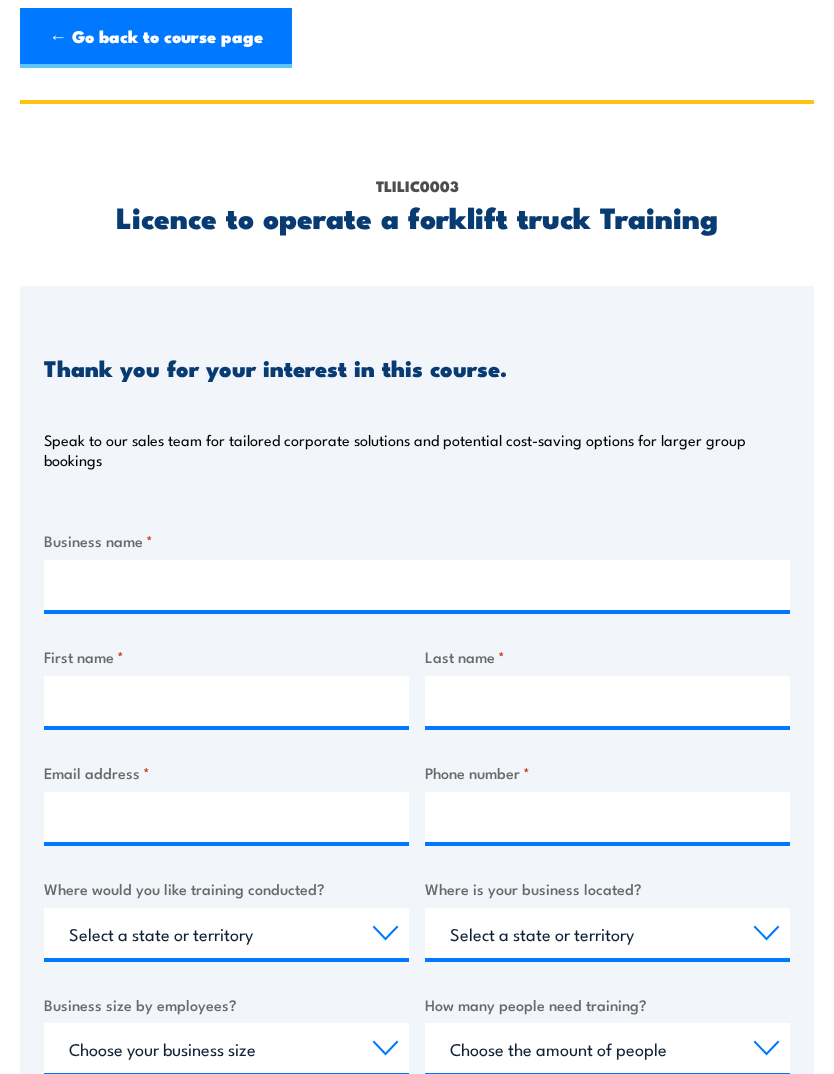 scroll, scrollTop: 0, scrollLeft: 0, axis: both 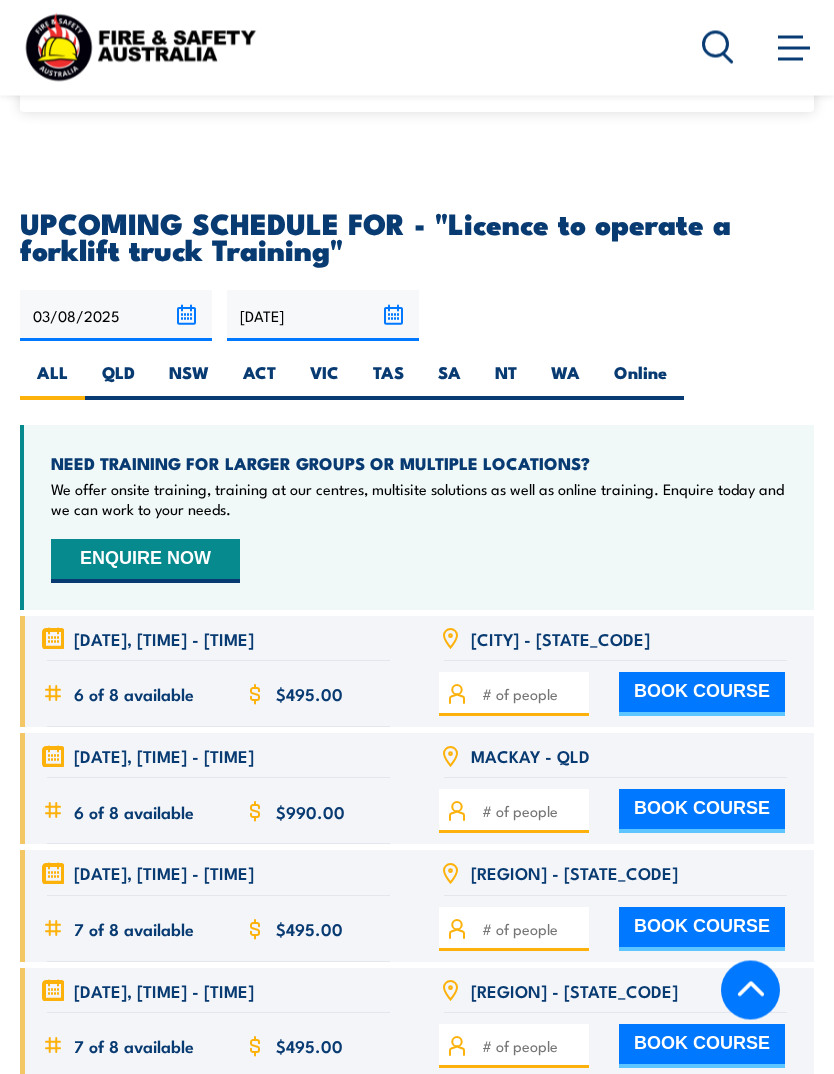 click on "VIC" at bounding box center [324, 381] 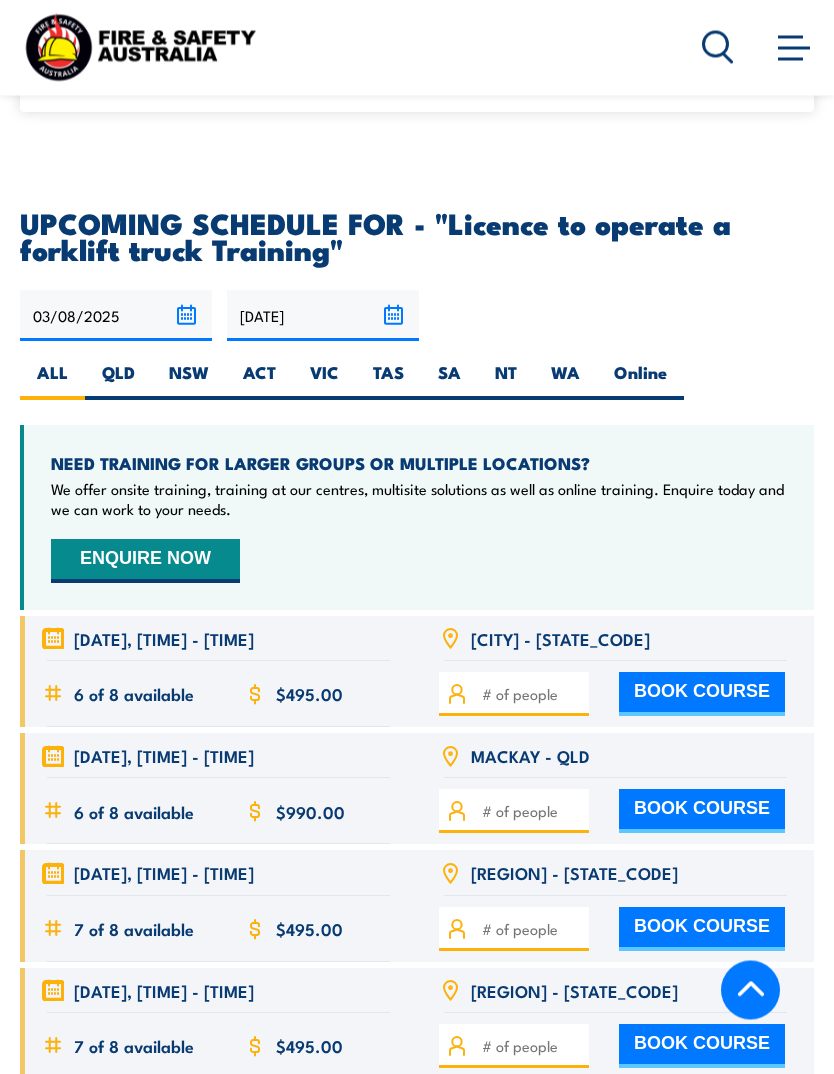click on "VIC" at bounding box center (345, 368) 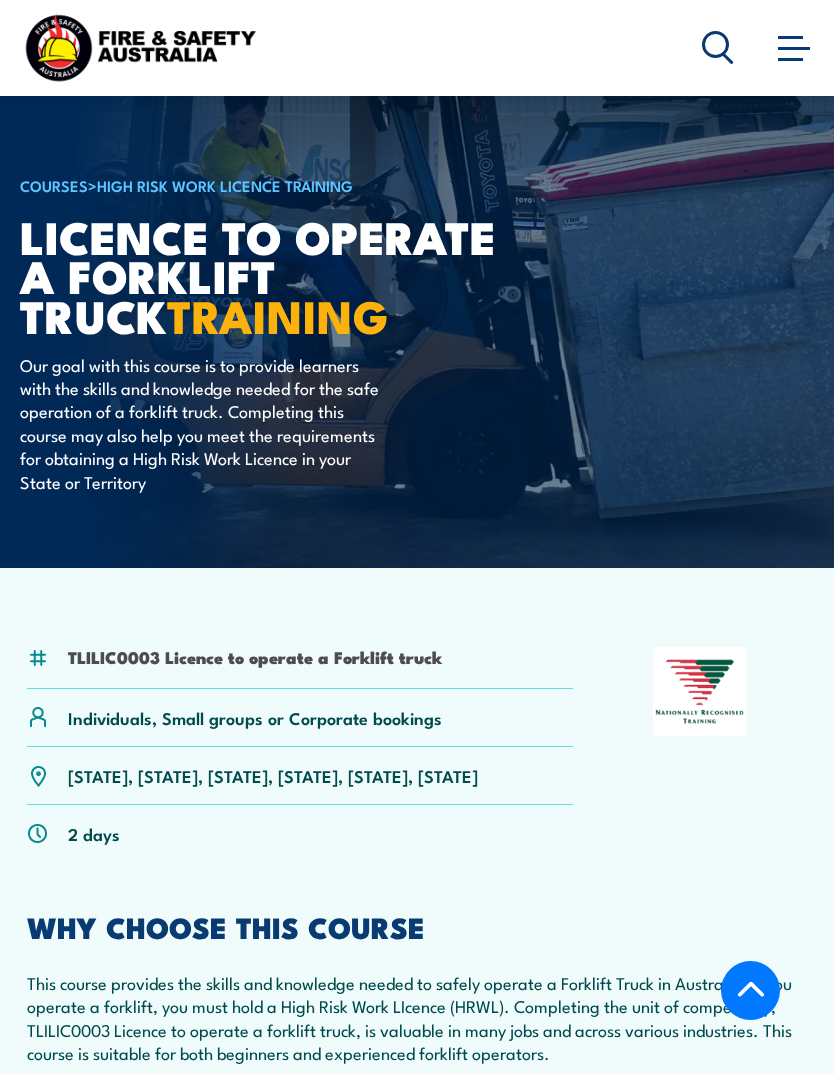 scroll, scrollTop: 3797, scrollLeft: 0, axis: vertical 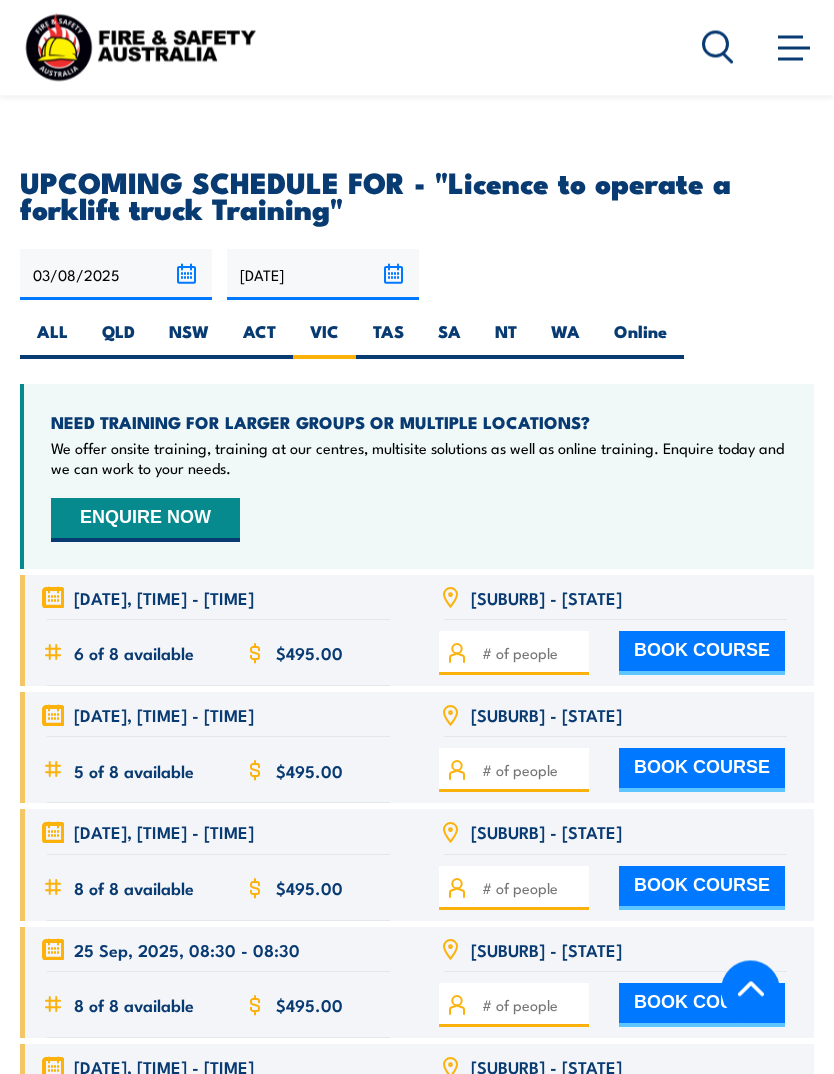 click on "BOOK COURSE" at bounding box center (702, 654) 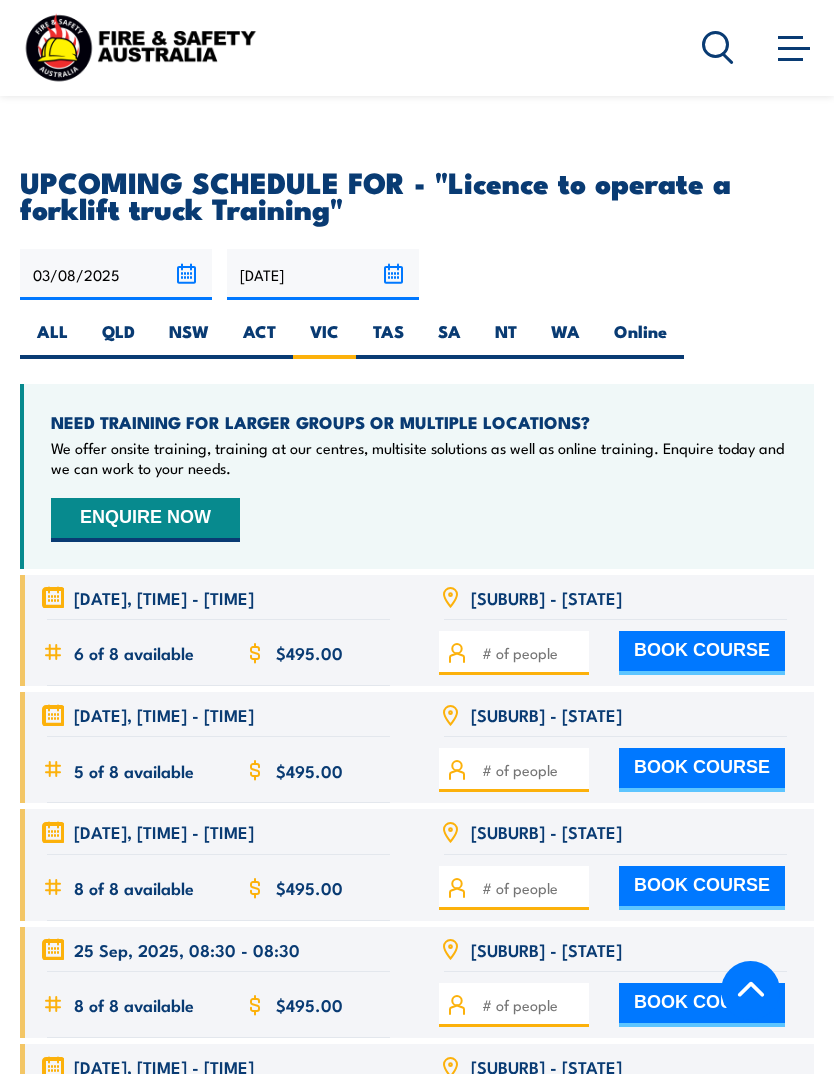 scroll, scrollTop: 3645, scrollLeft: 0, axis: vertical 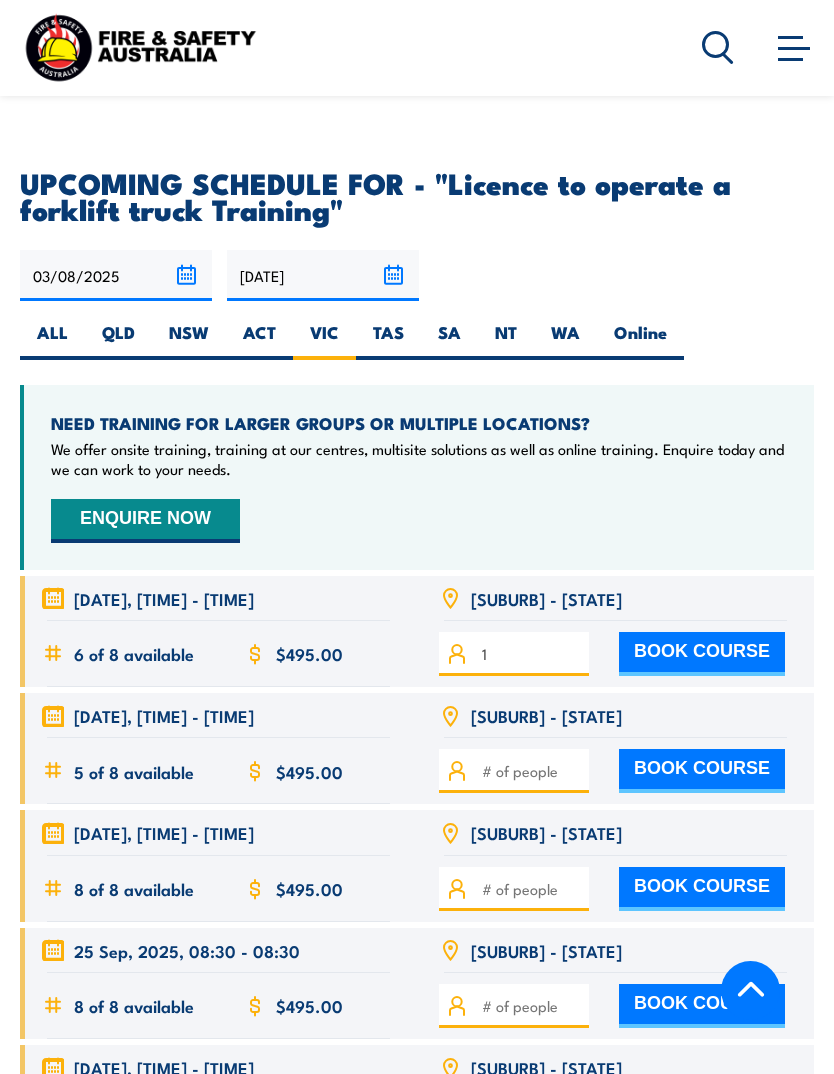 type on "1" 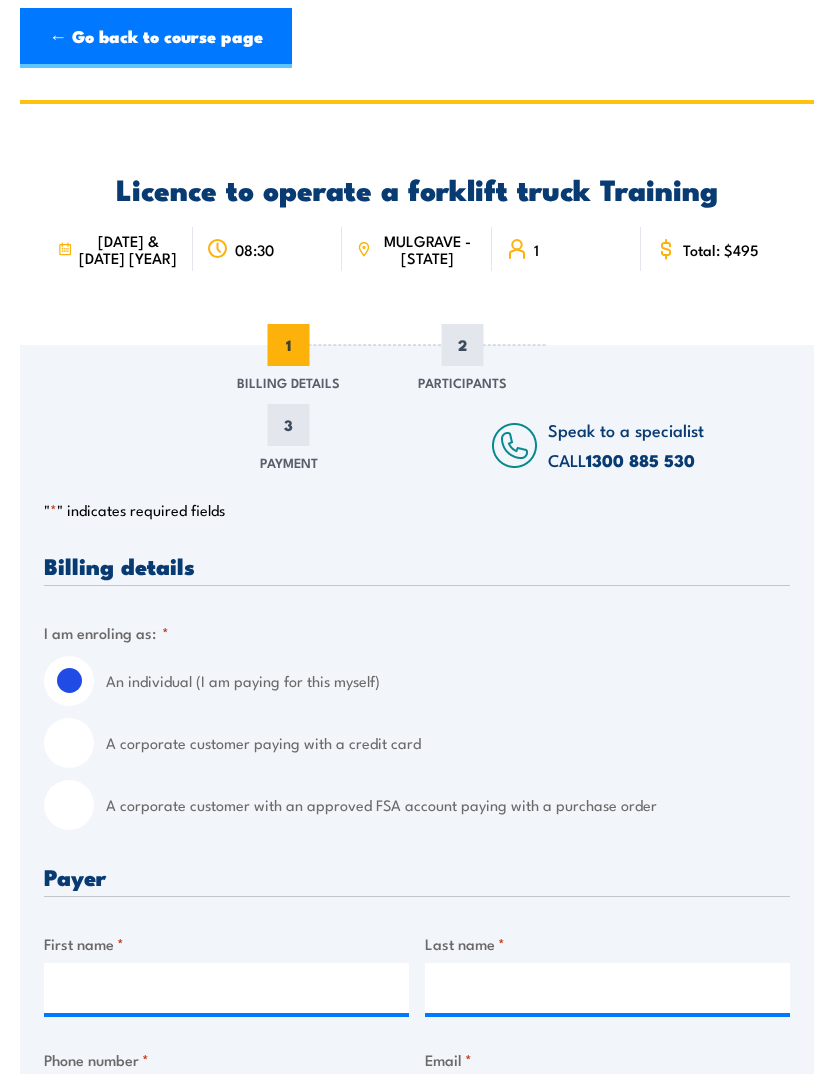 scroll, scrollTop: 0, scrollLeft: 0, axis: both 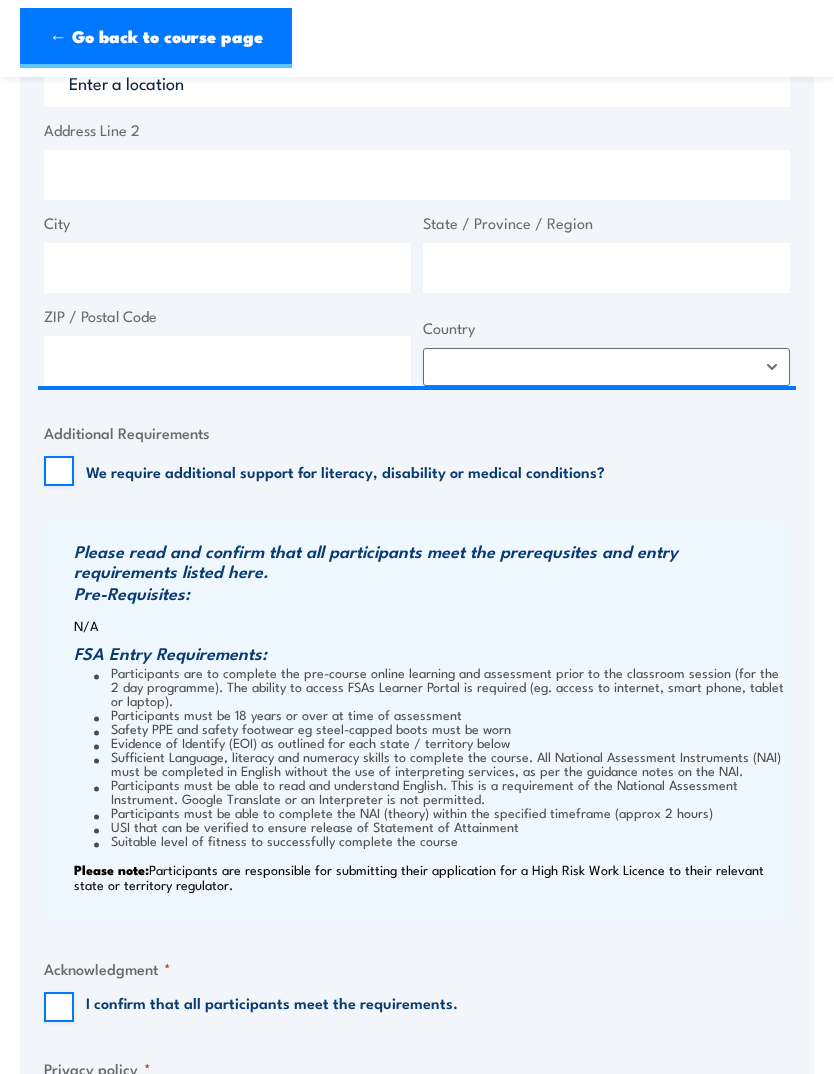 click on "USI that can be verified to ensure release of Statement of Attainment" at bounding box center (439, 826) 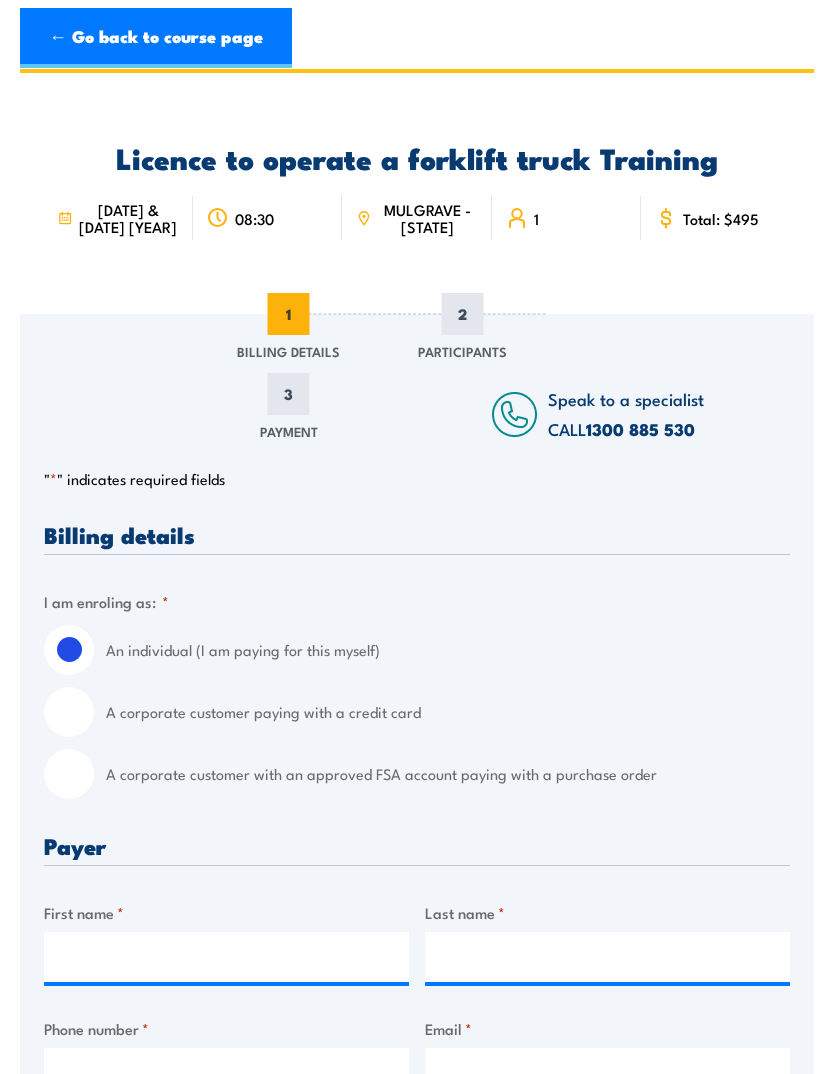 scroll, scrollTop: 0, scrollLeft: 0, axis: both 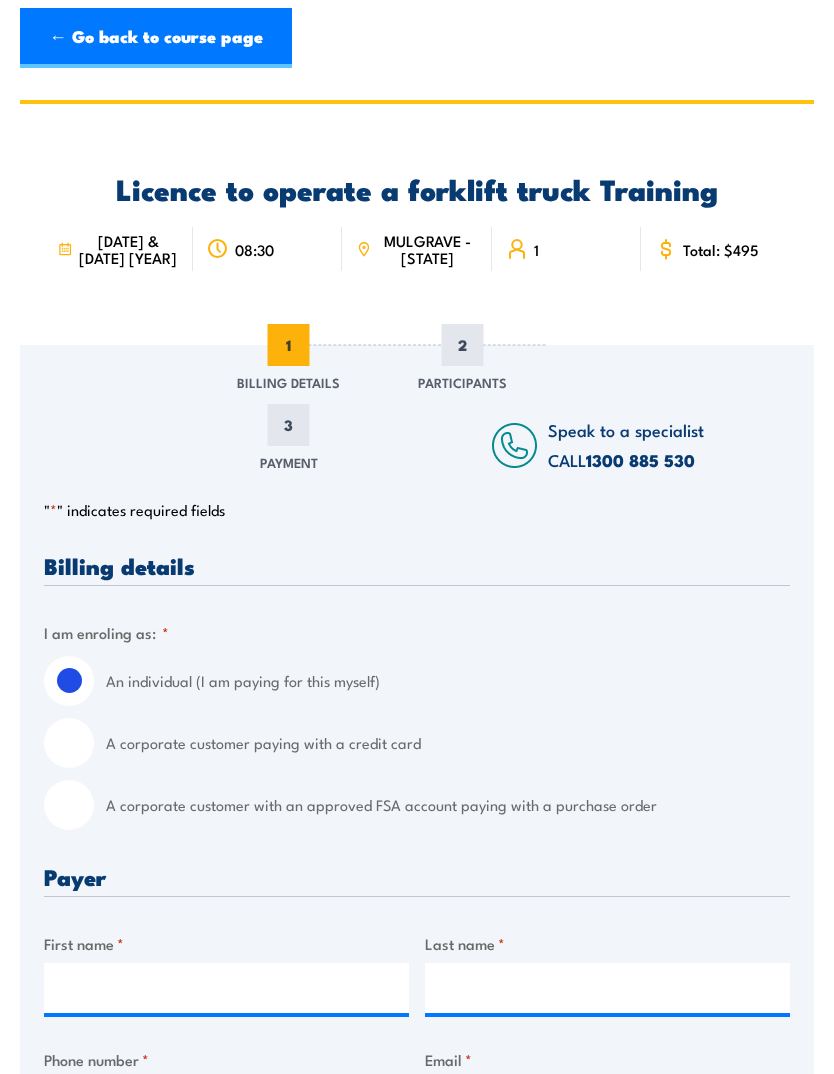 click on "← Go back to course page" at bounding box center [156, 38] 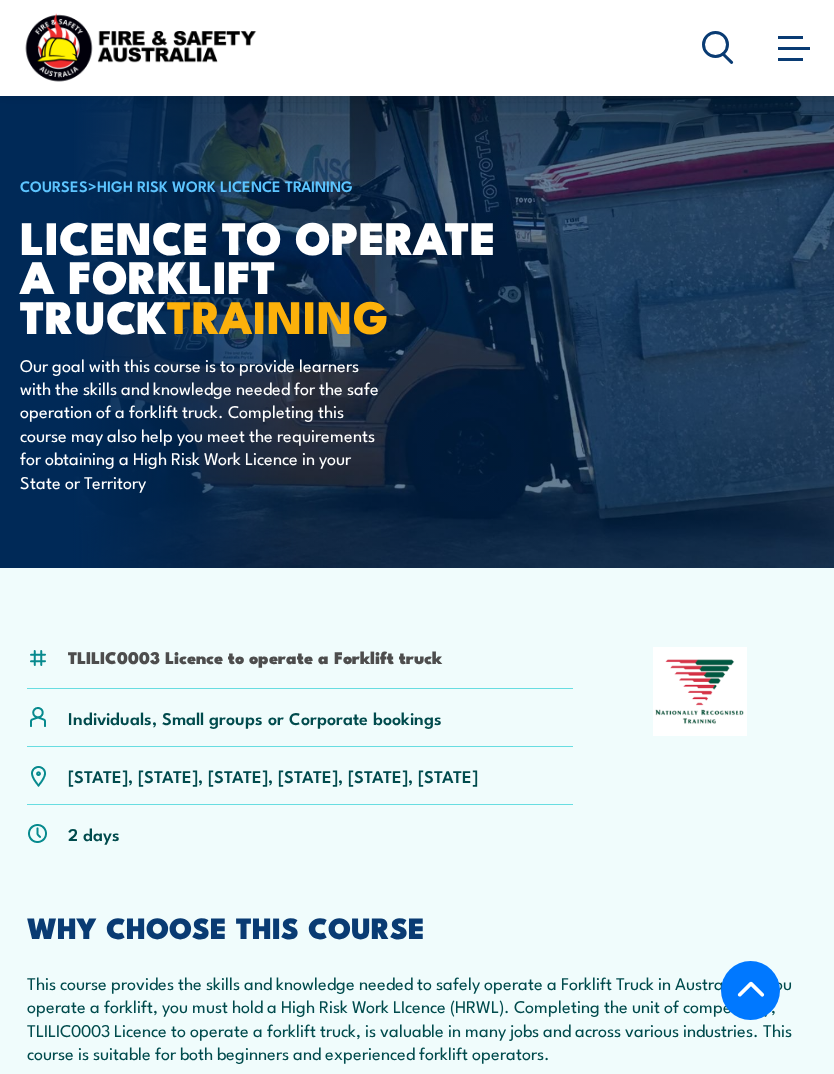 scroll, scrollTop: 3368, scrollLeft: 0, axis: vertical 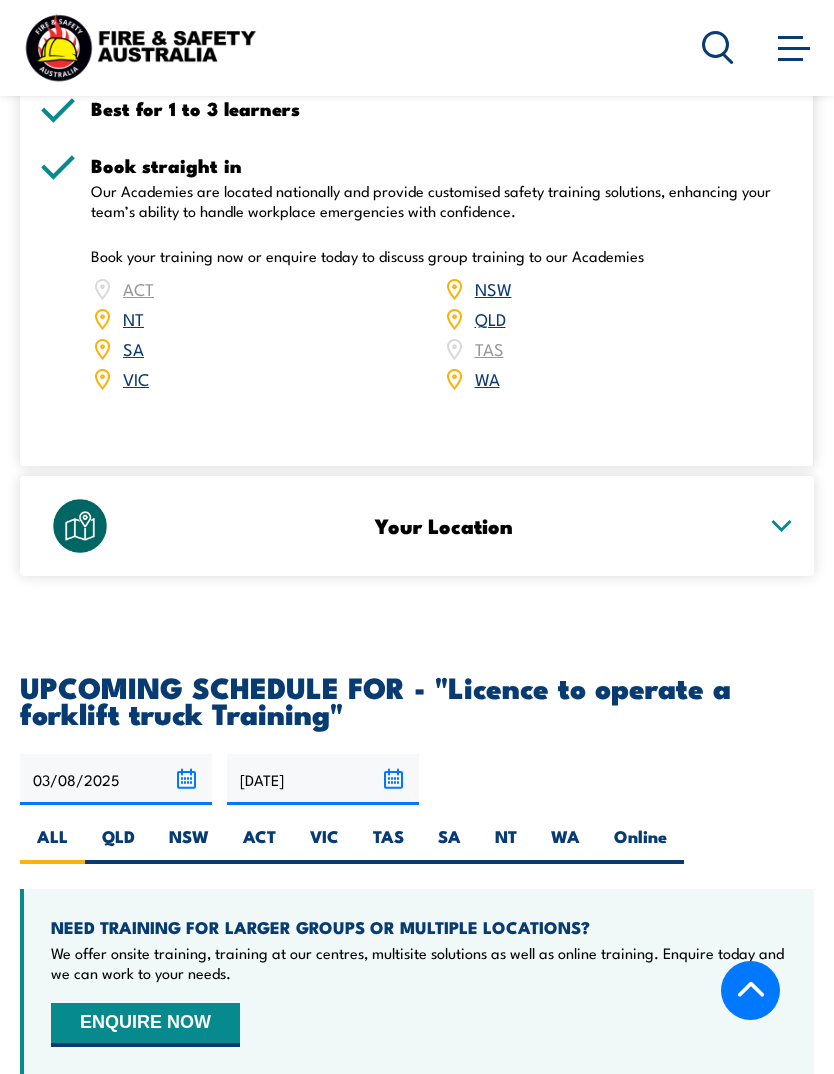 click on "VIC" at bounding box center (324, 844) 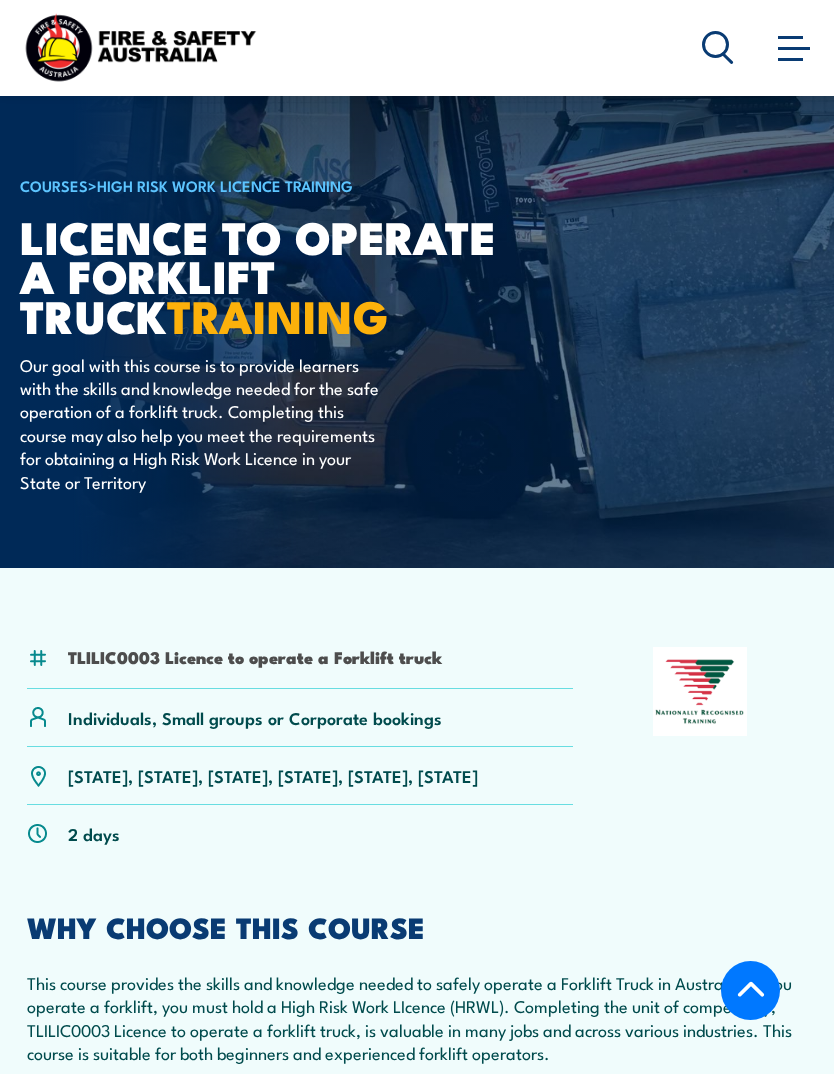 scroll, scrollTop: 3368, scrollLeft: 0, axis: vertical 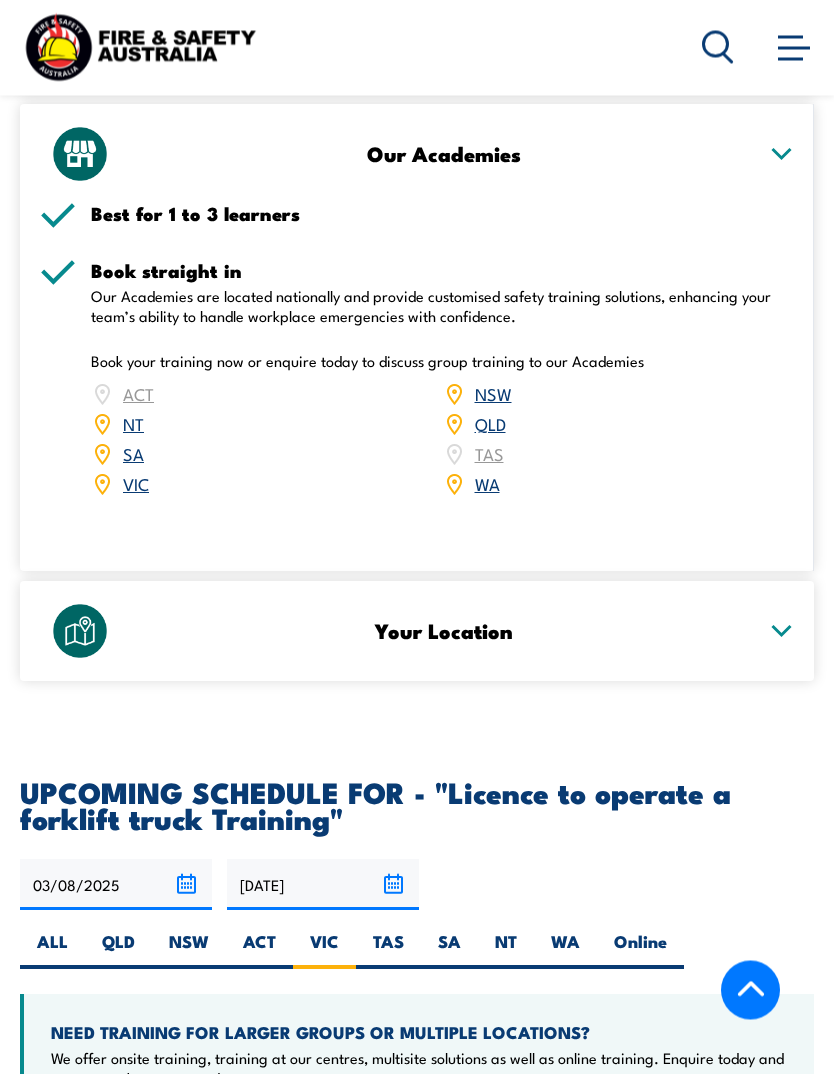 click on "VIC" at bounding box center [136, 484] 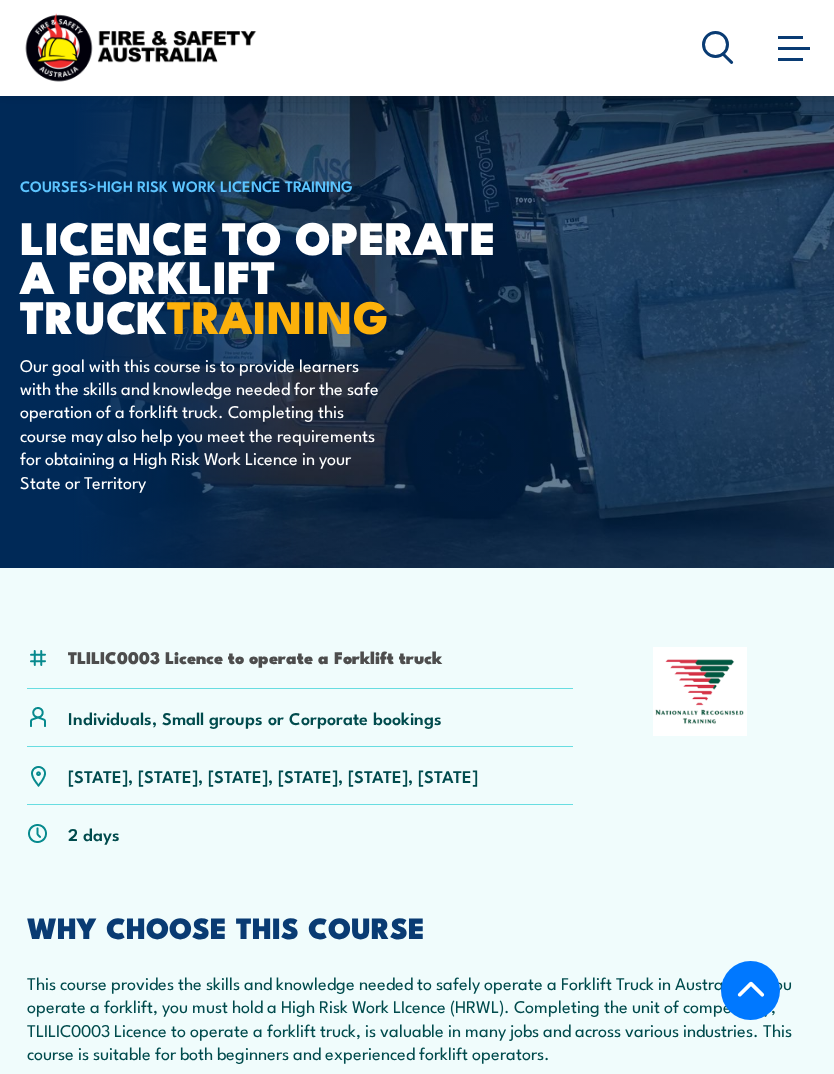 scroll, scrollTop: 3797, scrollLeft: 0, axis: vertical 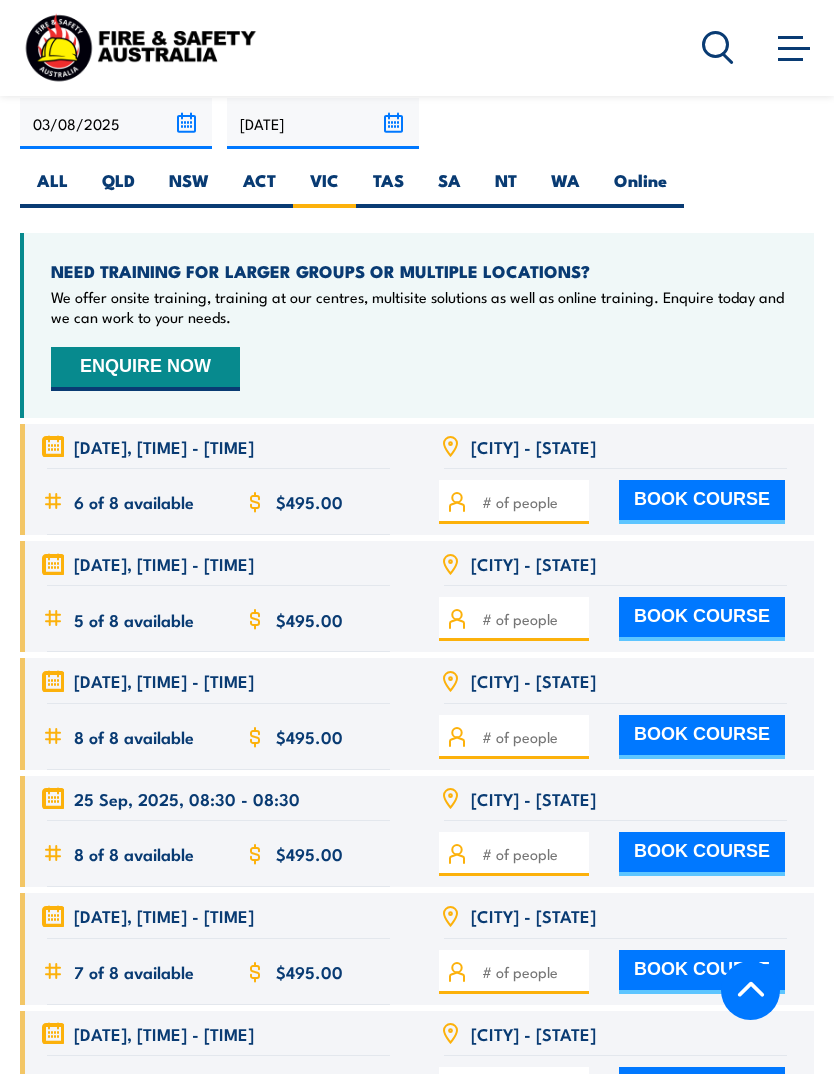 click at bounding box center [532, 502] 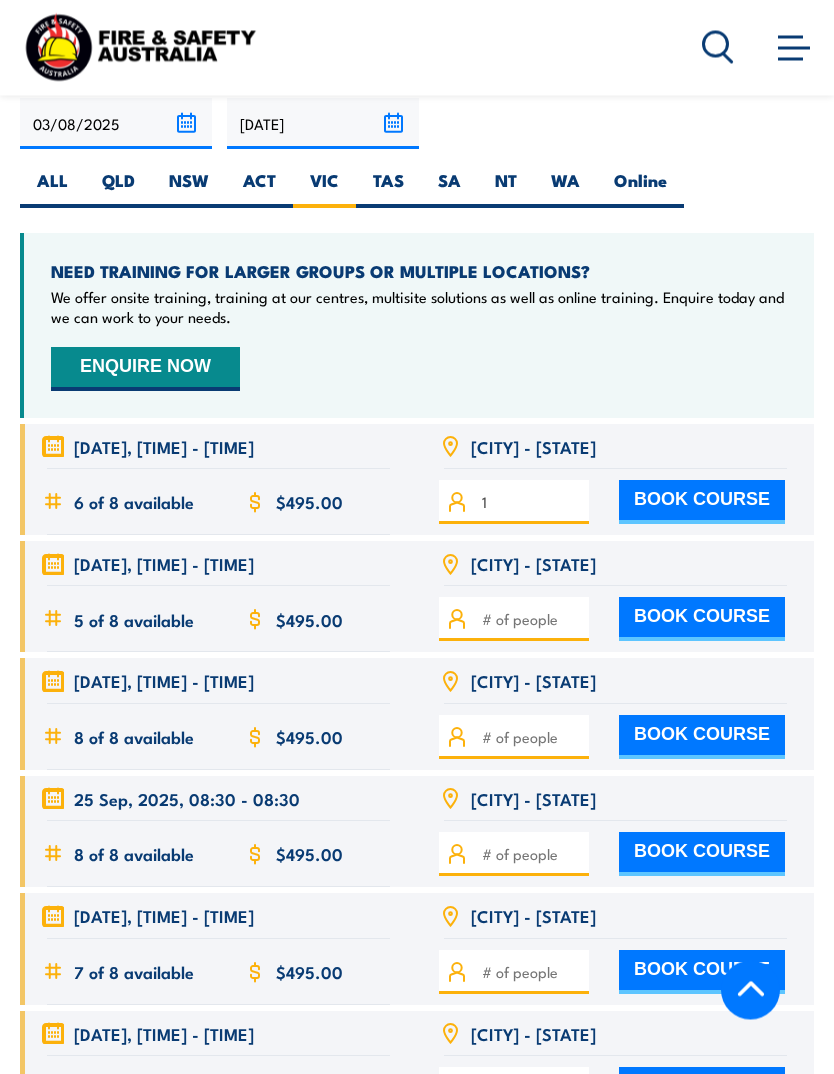 type on "1" 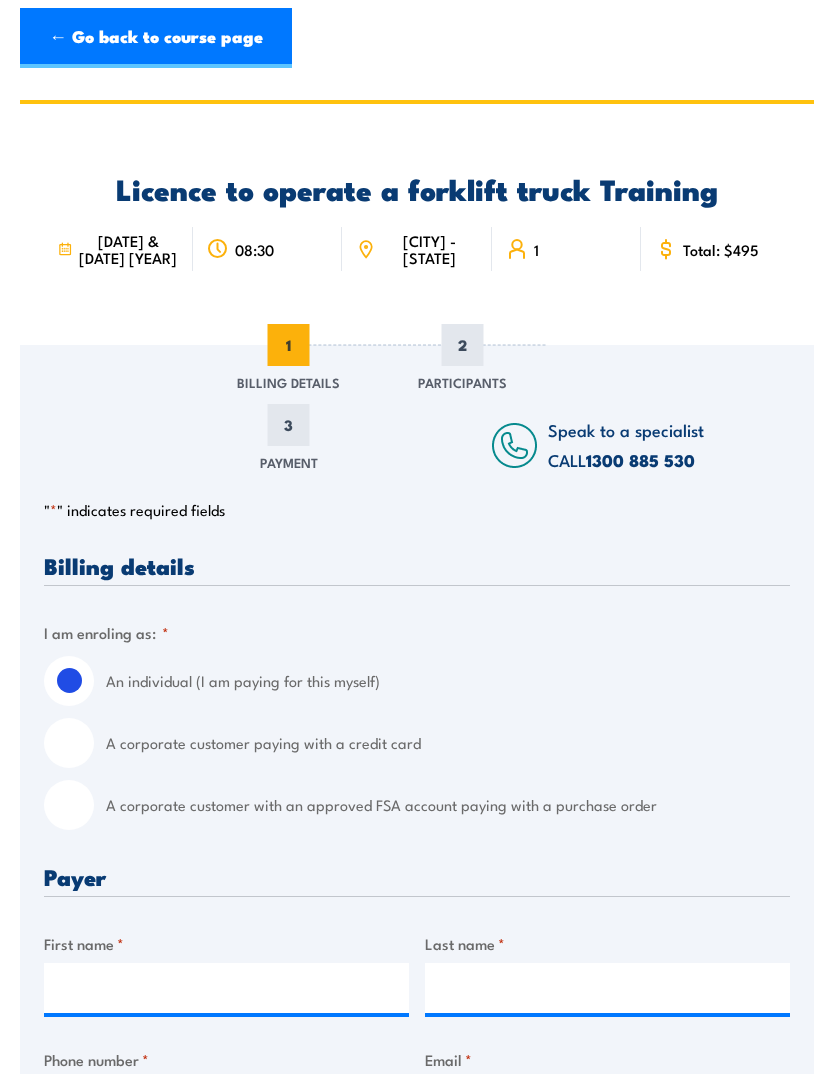 scroll, scrollTop: 0, scrollLeft: 0, axis: both 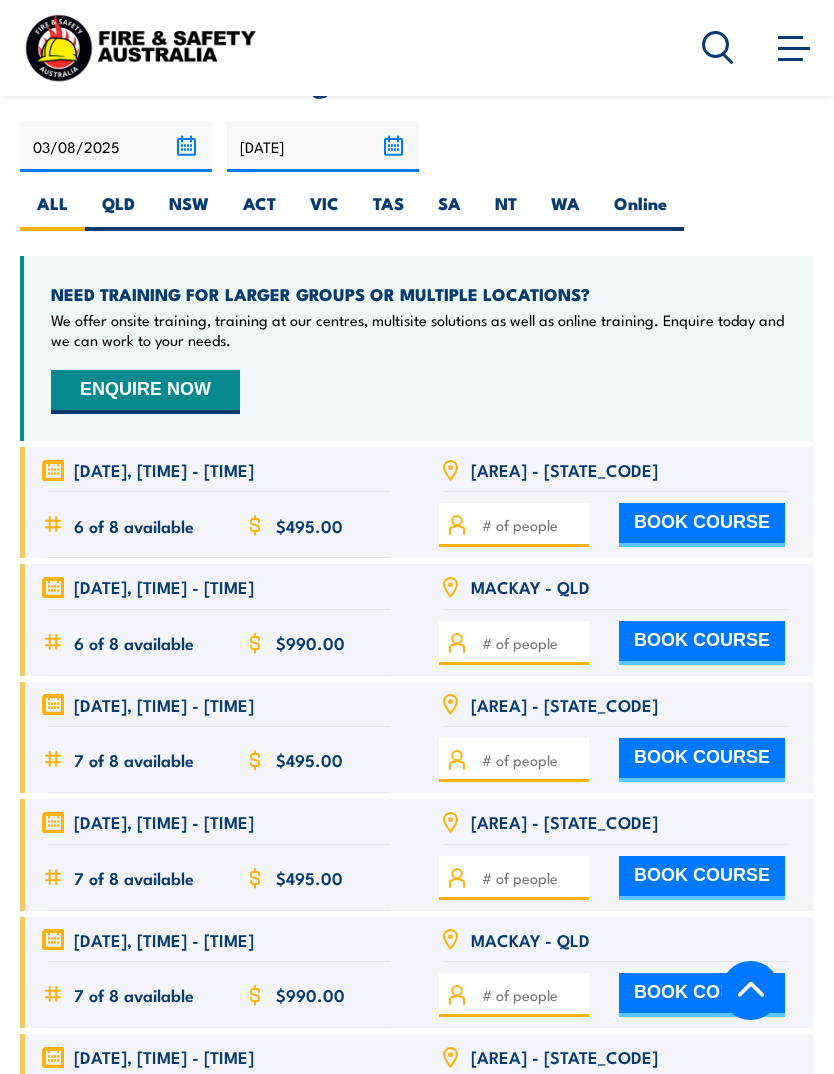 click on "BOOK COURSE" at bounding box center [702, 525] 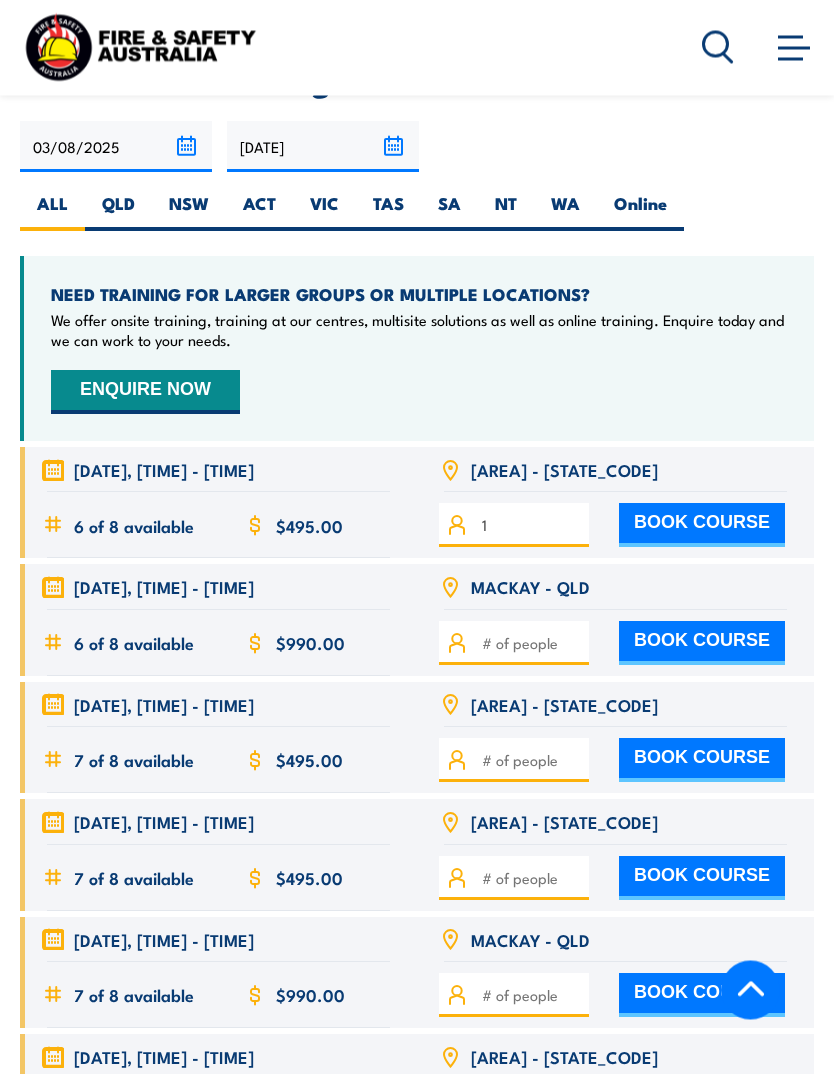 type on "1" 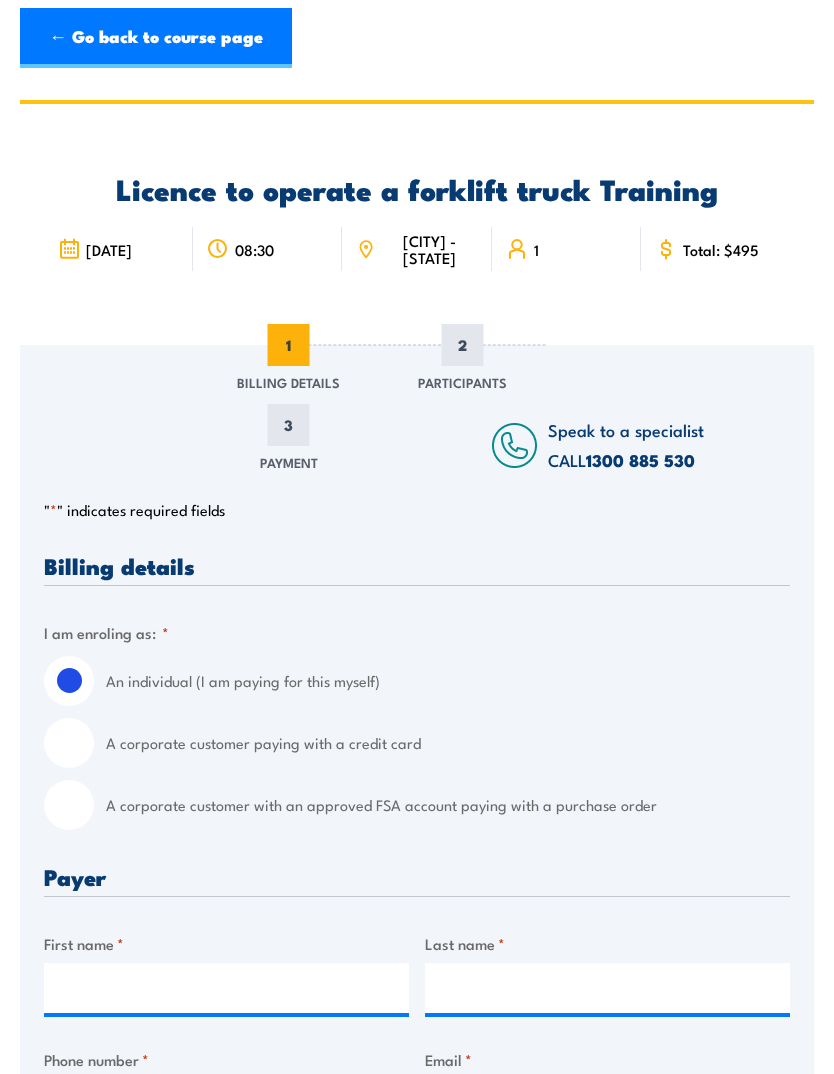 scroll, scrollTop: 0, scrollLeft: 0, axis: both 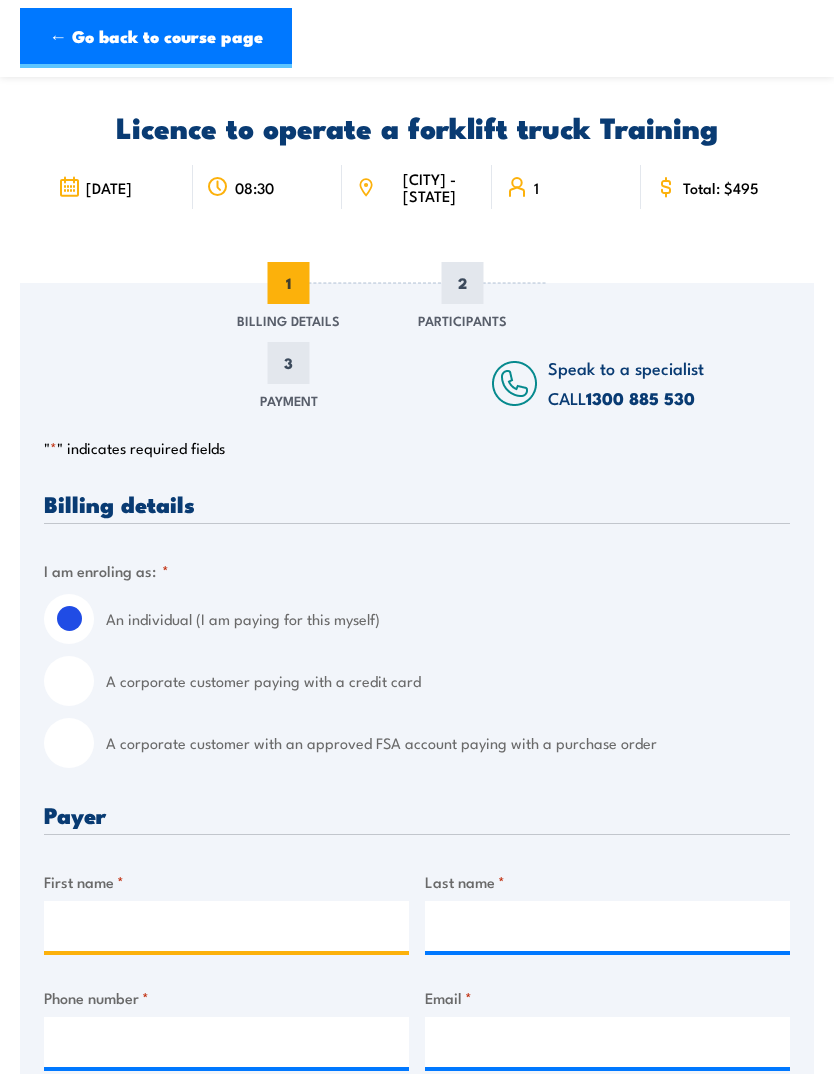 click on "First name *" at bounding box center [226, 926] 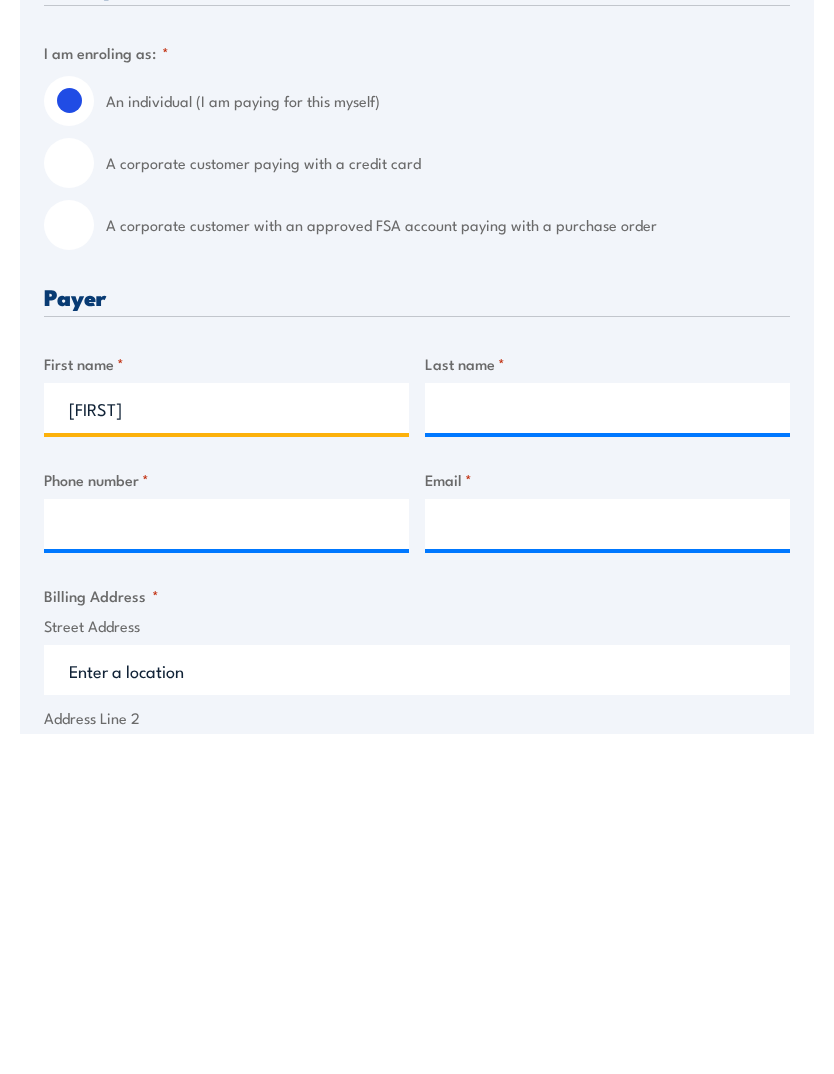 type on "[FIRST]" 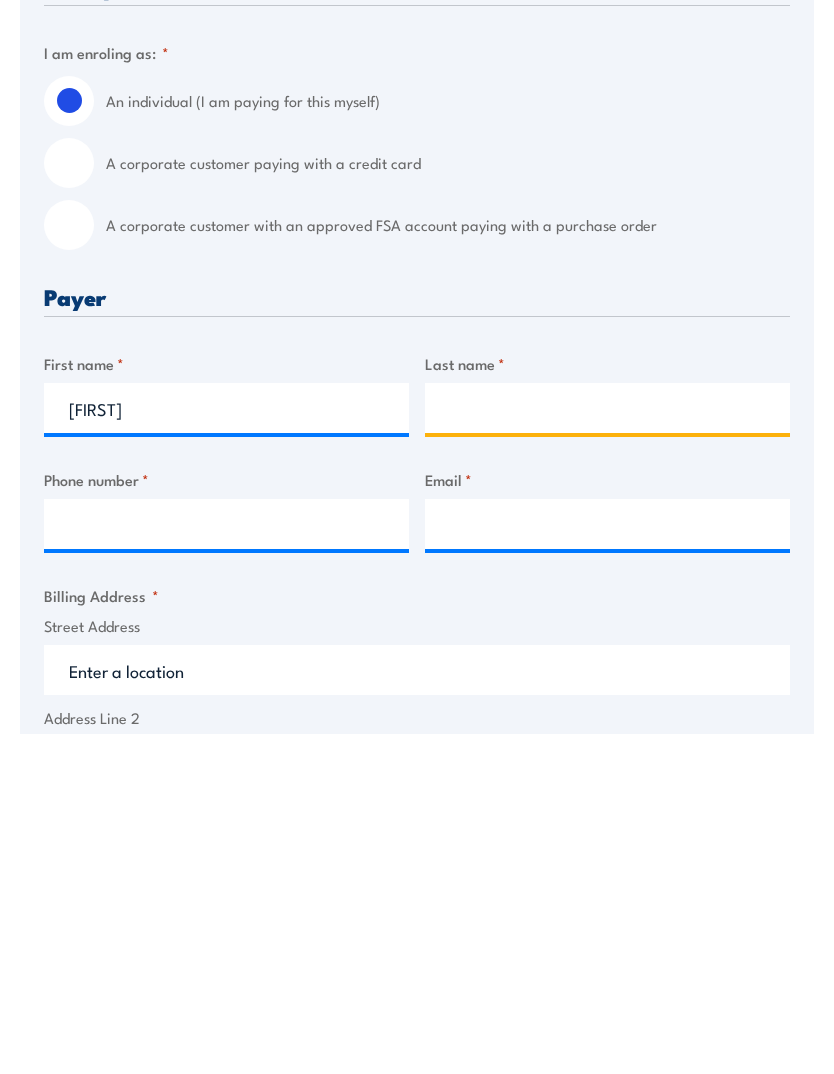 click on "Last name *" at bounding box center [607, 748] 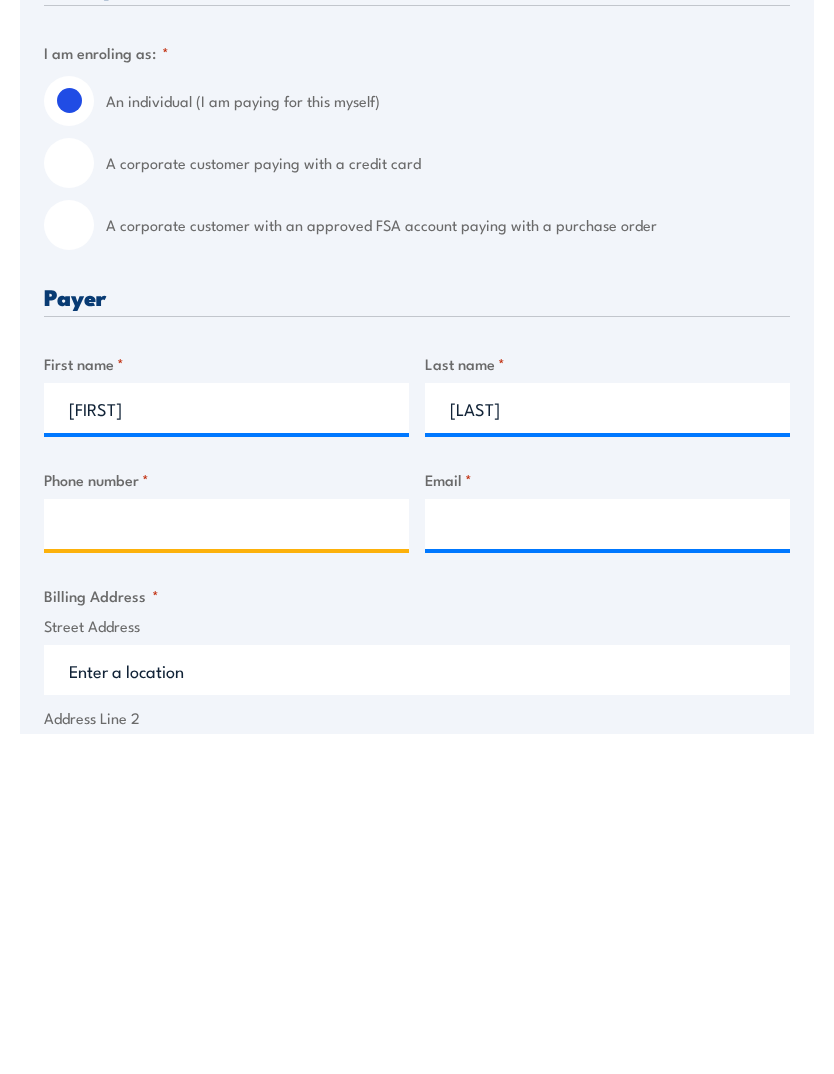 type on "[PHONE]" 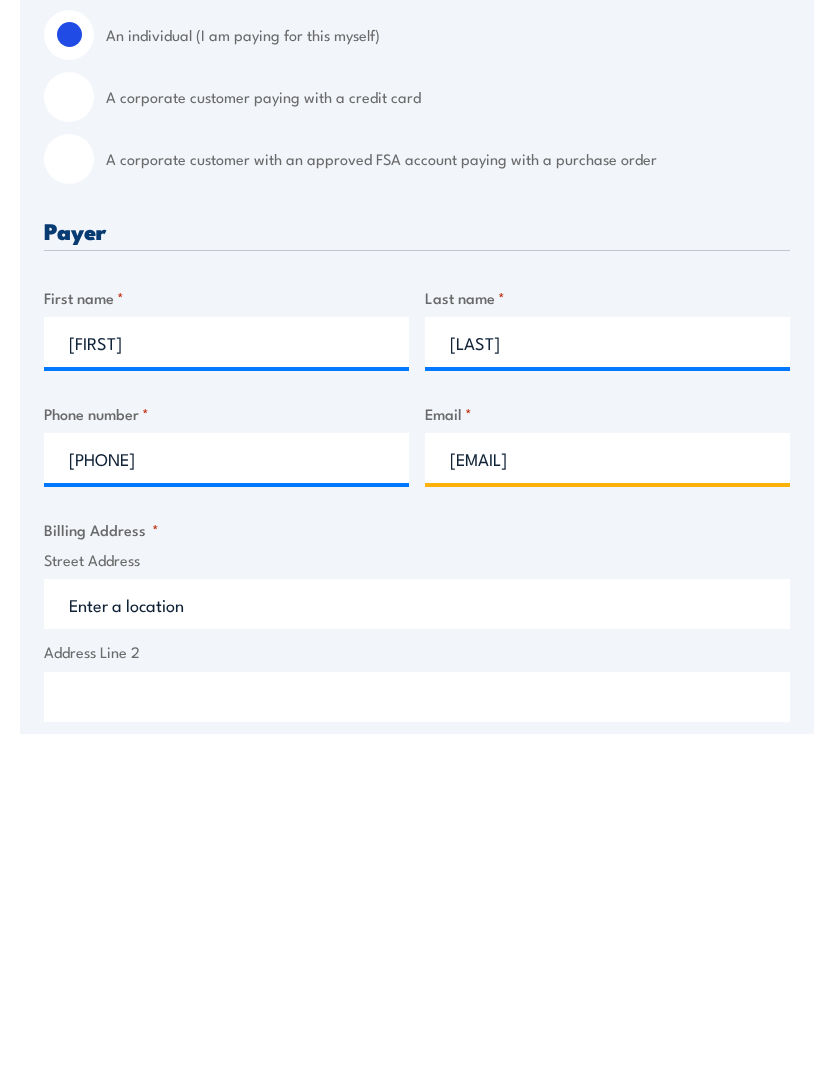 scroll, scrollTop: 307, scrollLeft: 0, axis: vertical 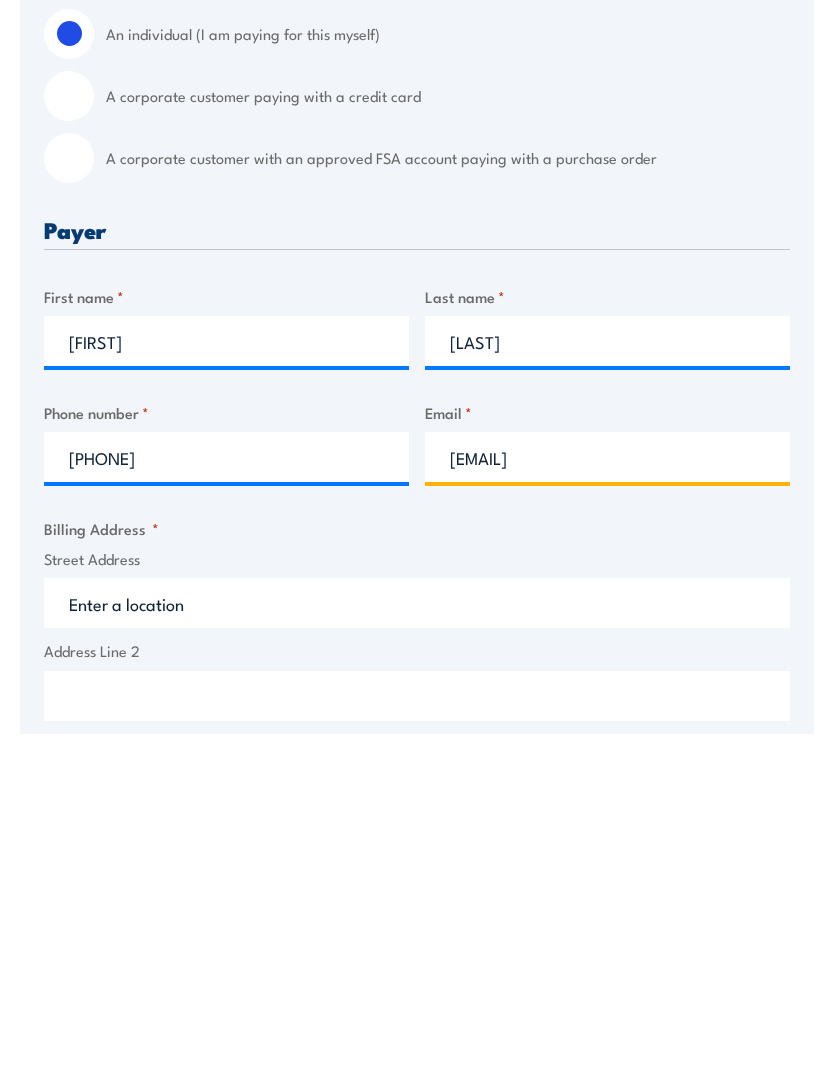 type on "[EMAIL]" 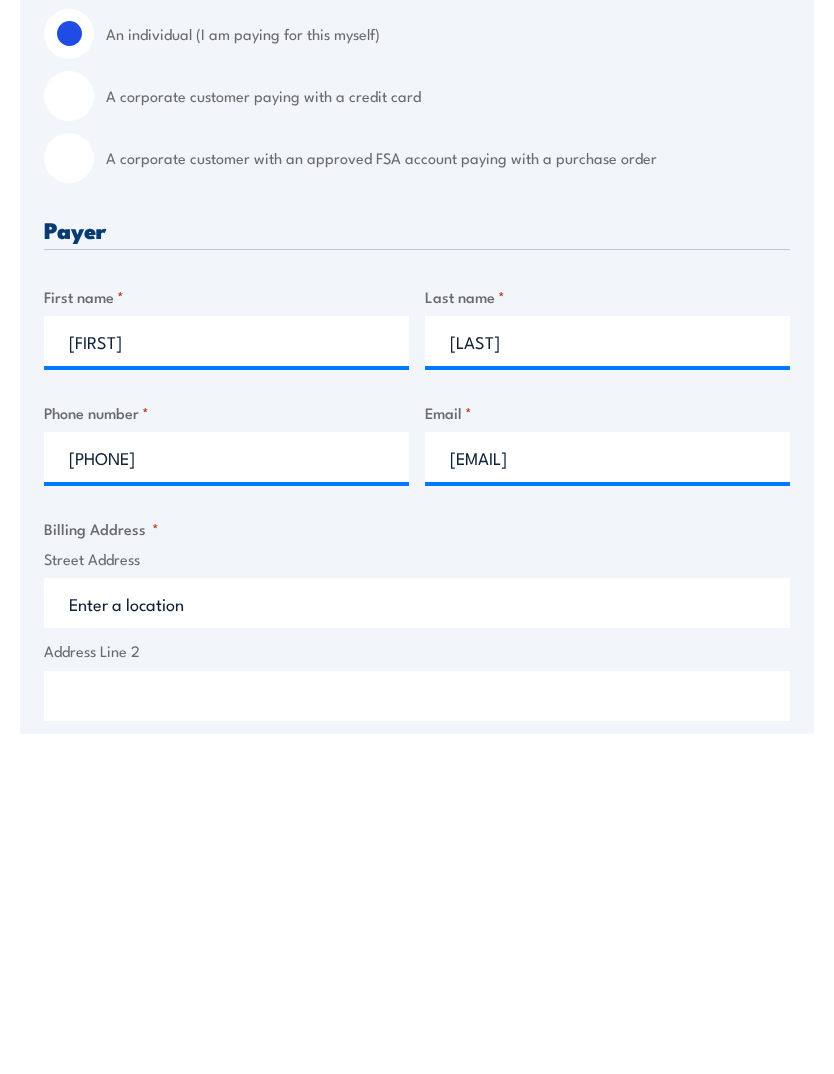 click on "Street Address" at bounding box center [417, 943] 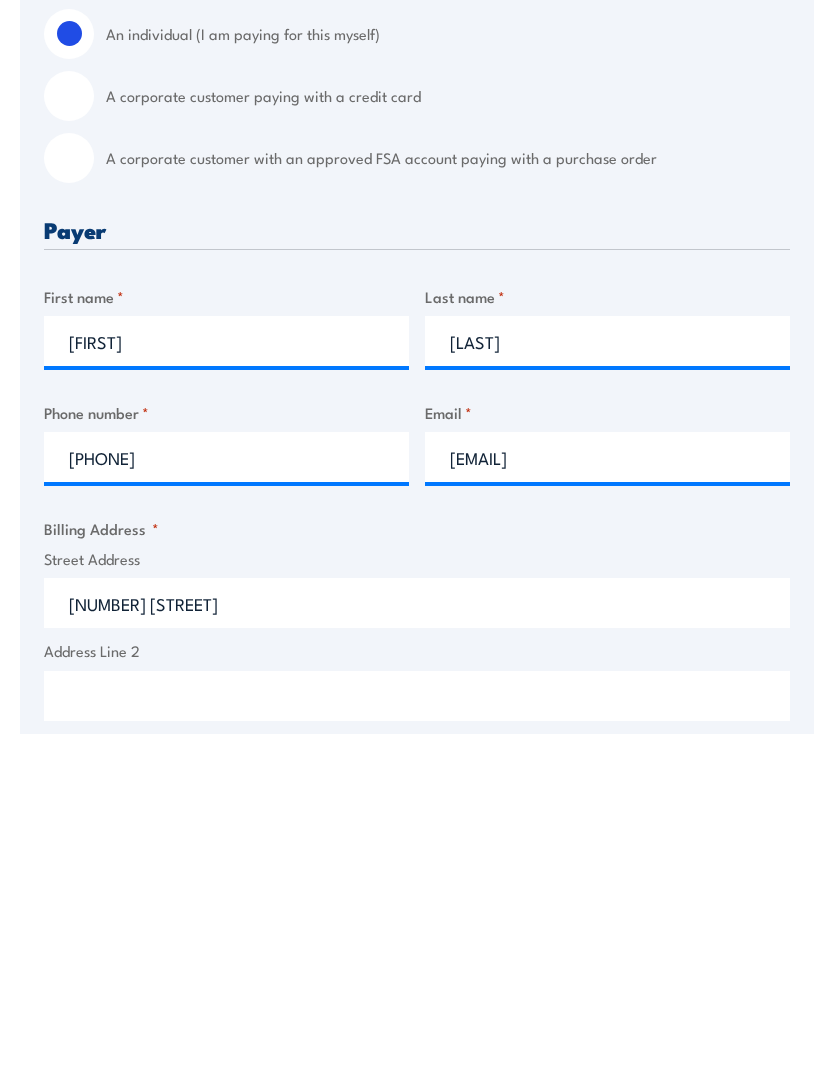 type on "[CITY]" 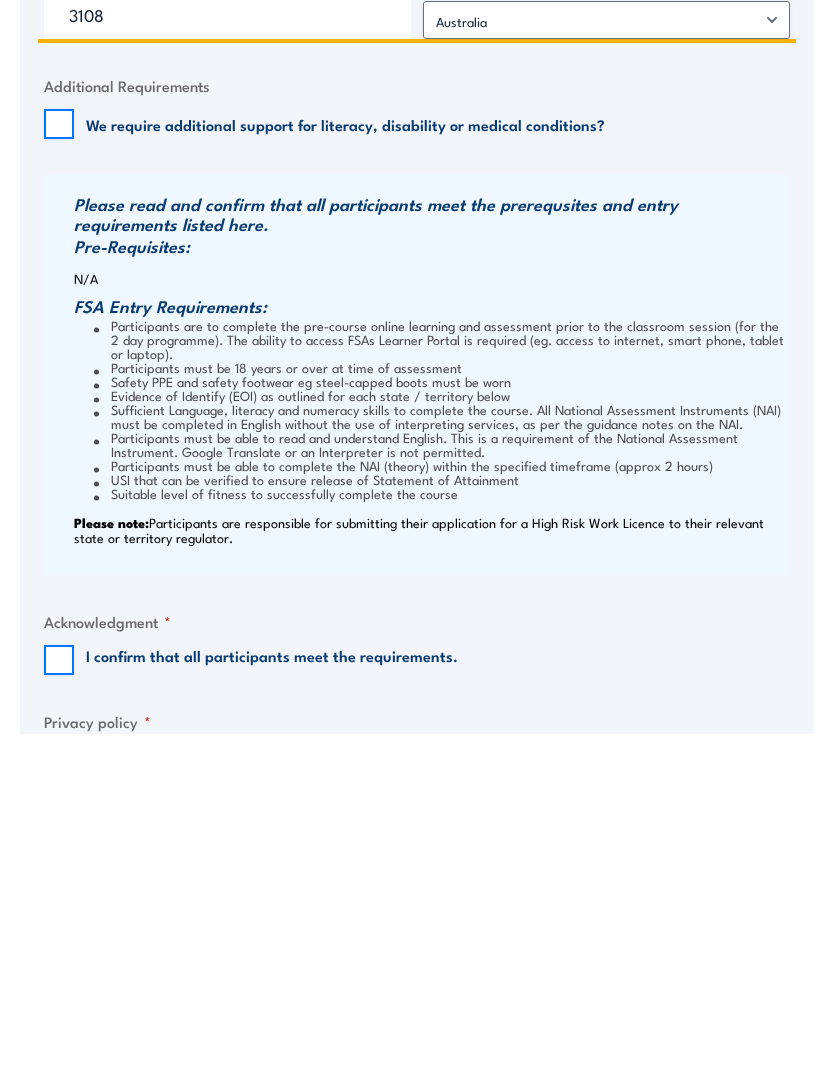 scroll, scrollTop: 1177, scrollLeft: 0, axis: vertical 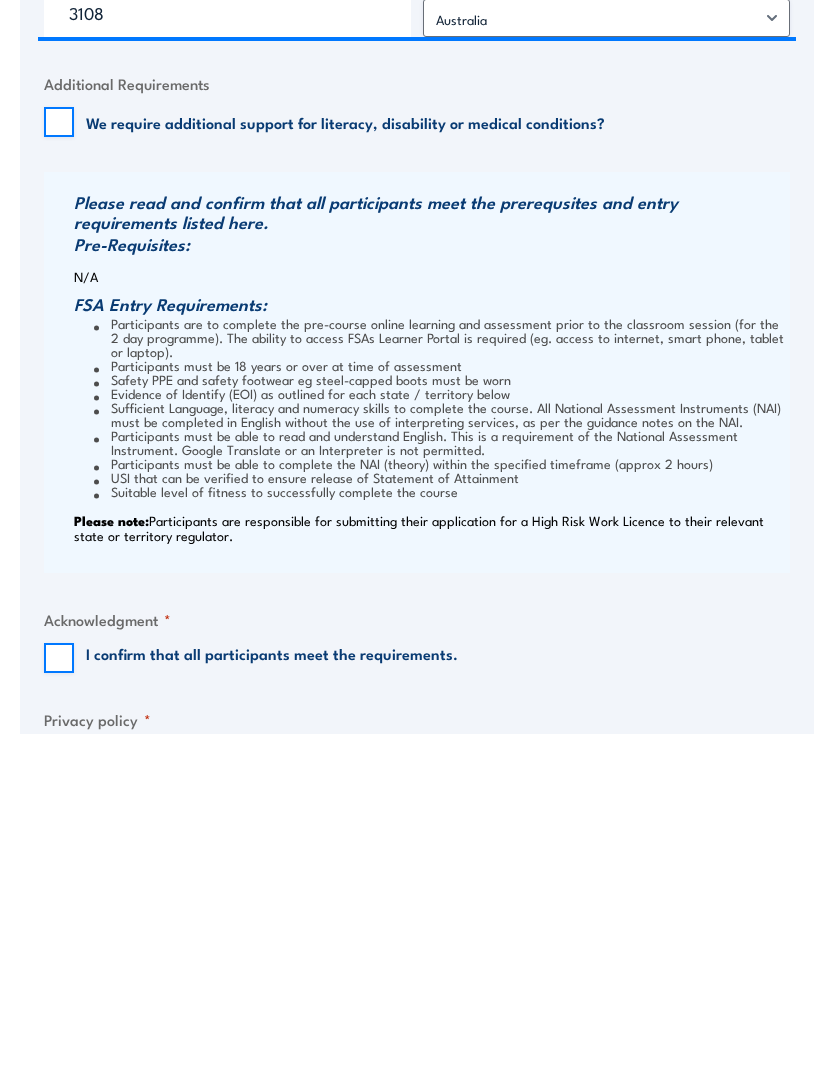 click on "I confirm that all participants meet the requirements." at bounding box center [59, 998] 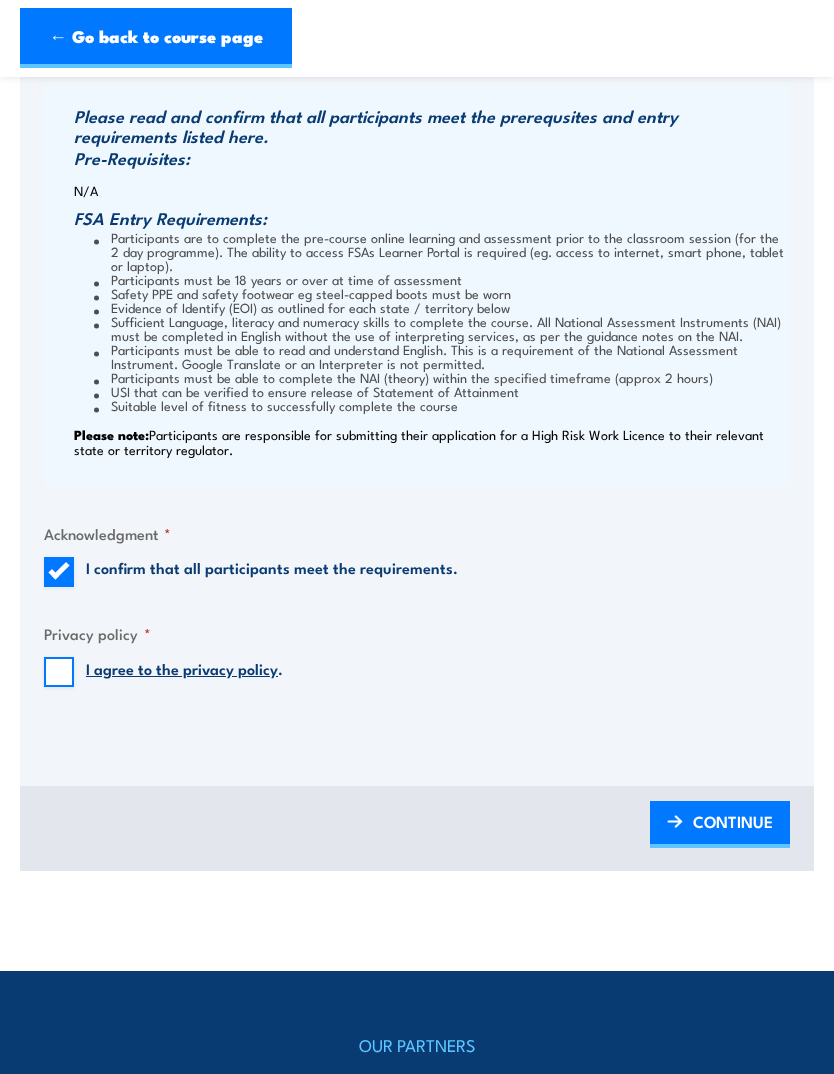 scroll, scrollTop: 1628, scrollLeft: 0, axis: vertical 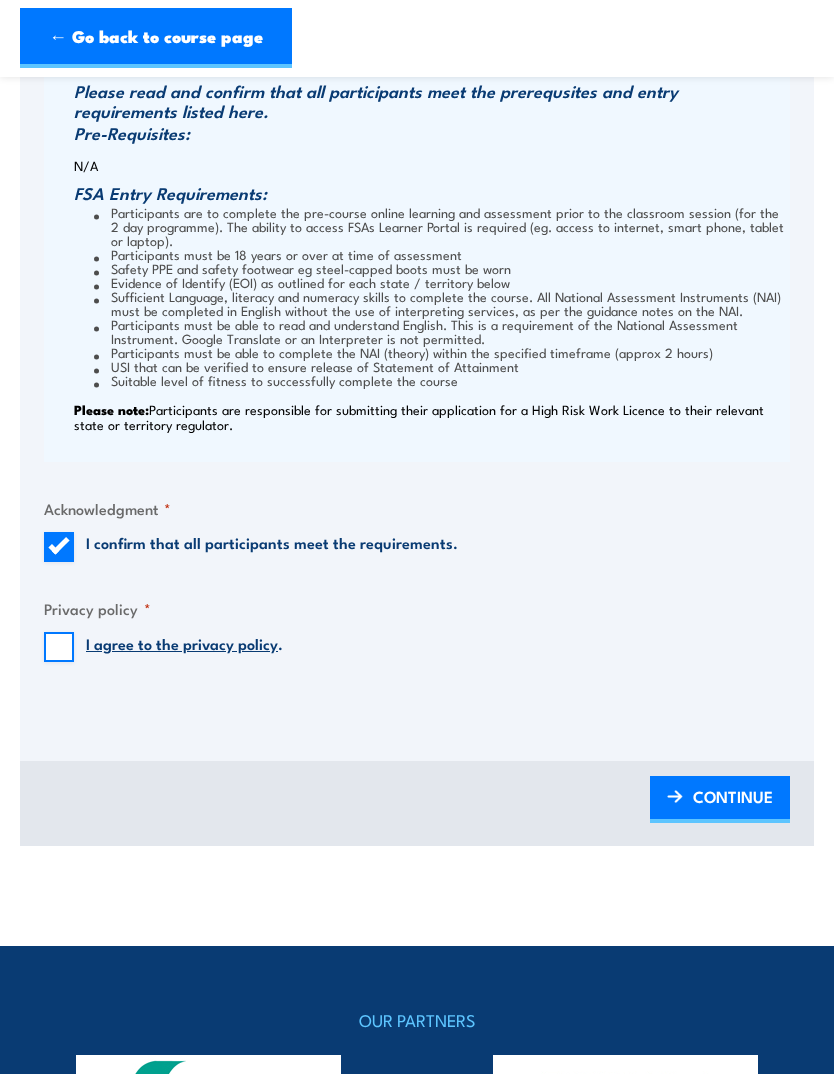 click on "I agree to the privacy policy ." at bounding box center (59, 647) 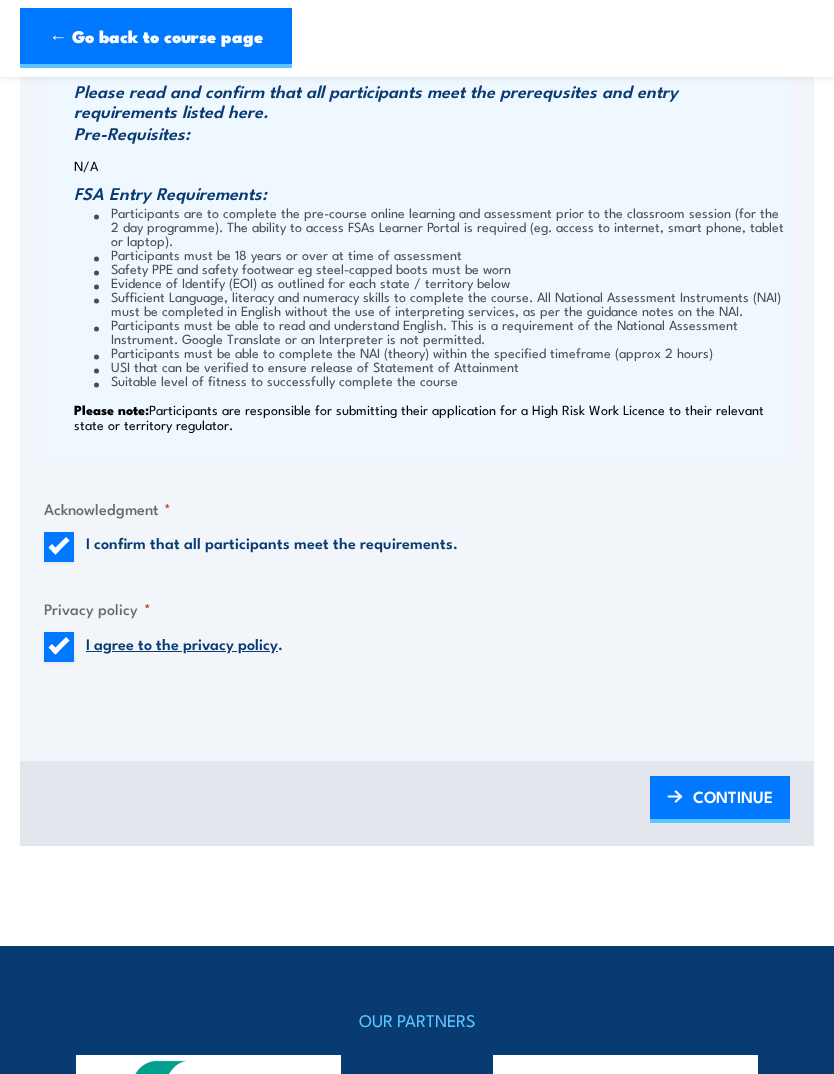 click on "CONTINUE" at bounding box center [733, 796] 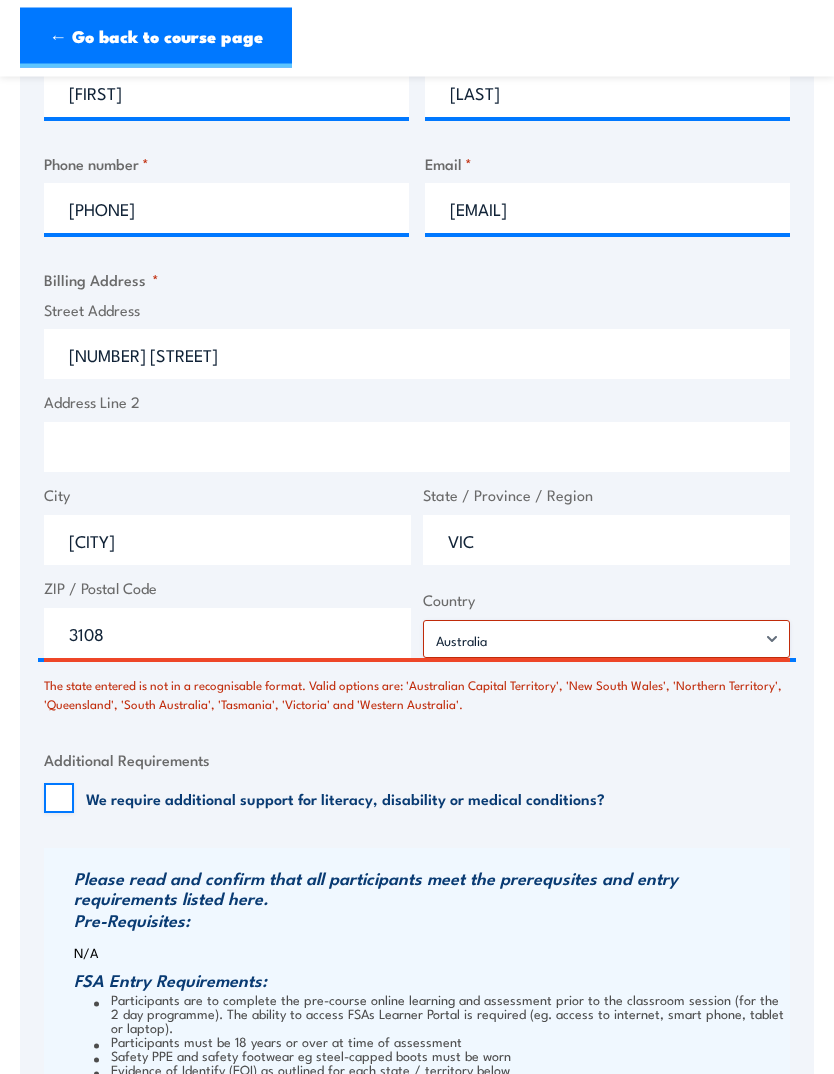 scroll, scrollTop: 0, scrollLeft: 0, axis: both 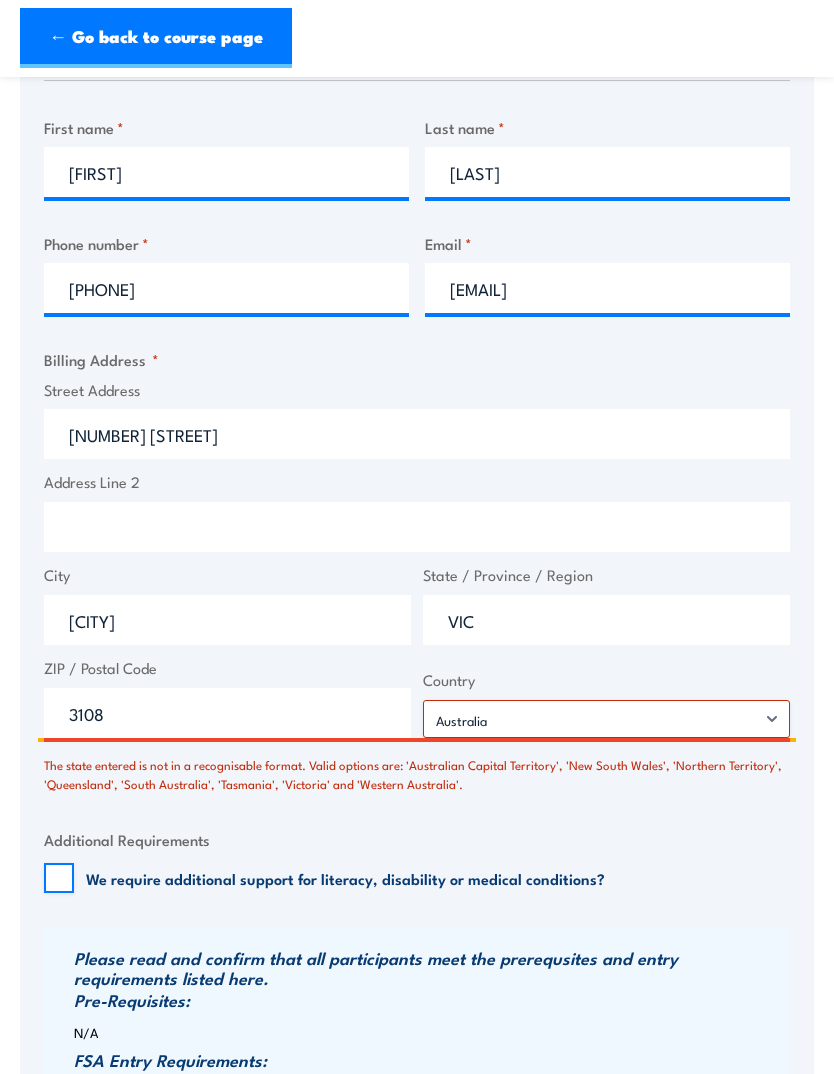 click on "VIC" at bounding box center [606, 620] 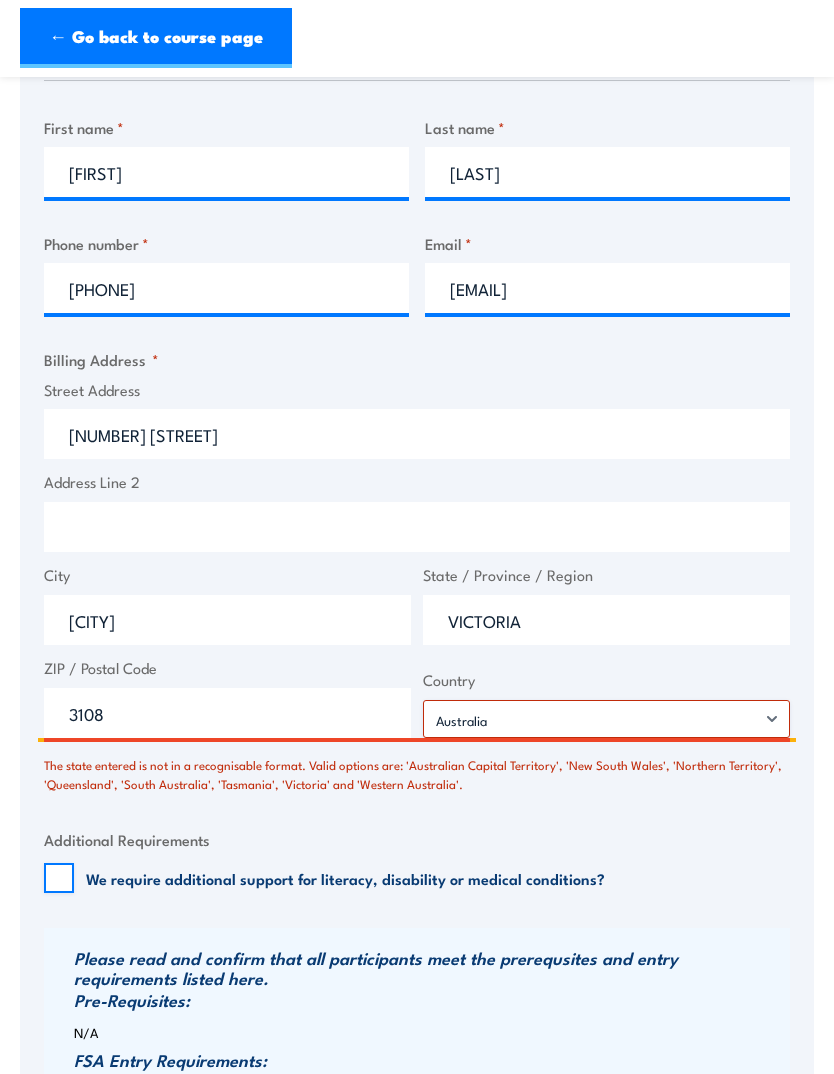 type on "VICTORIA" 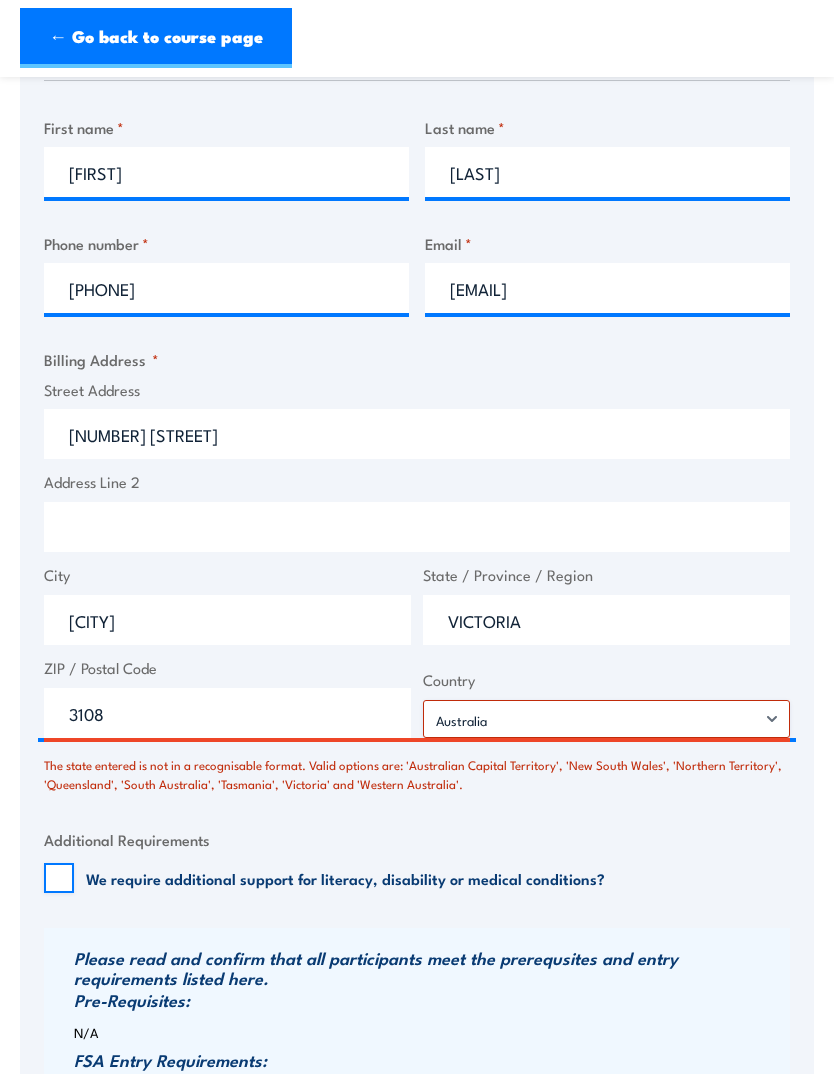 scroll, scrollTop: 504, scrollLeft: 0, axis: vertical 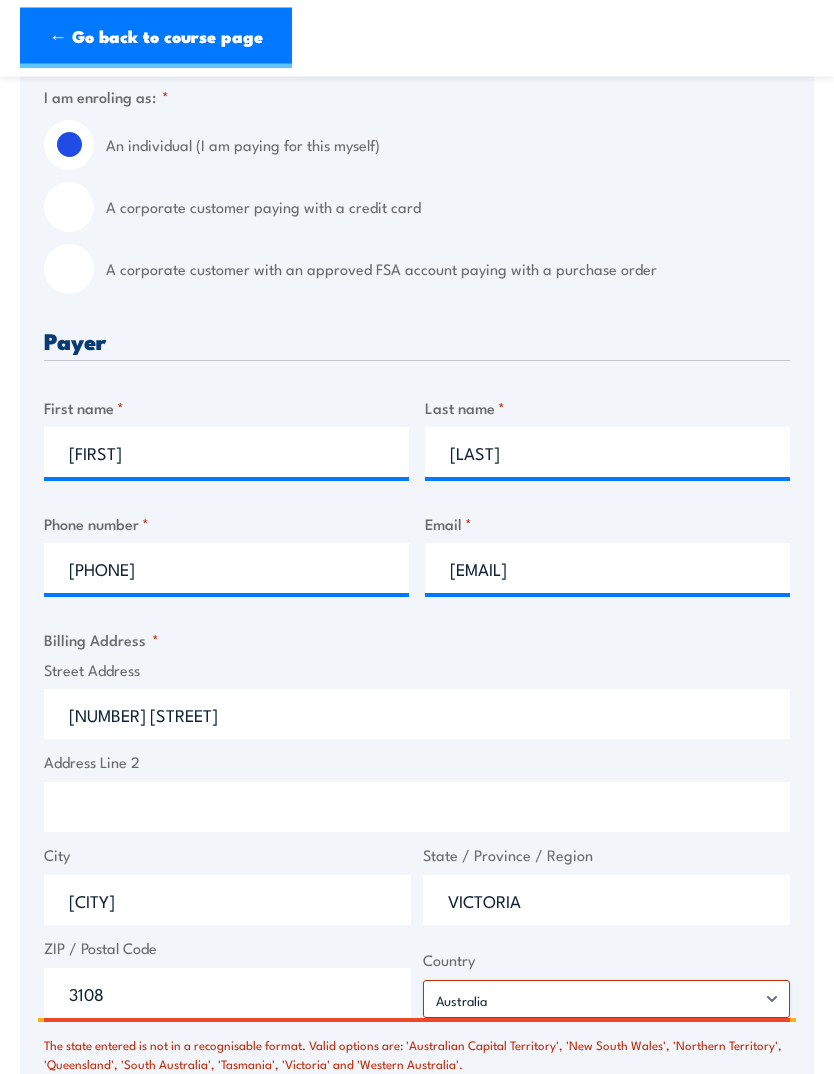 click on "VICTORIA" at bounding box center (606, 901) 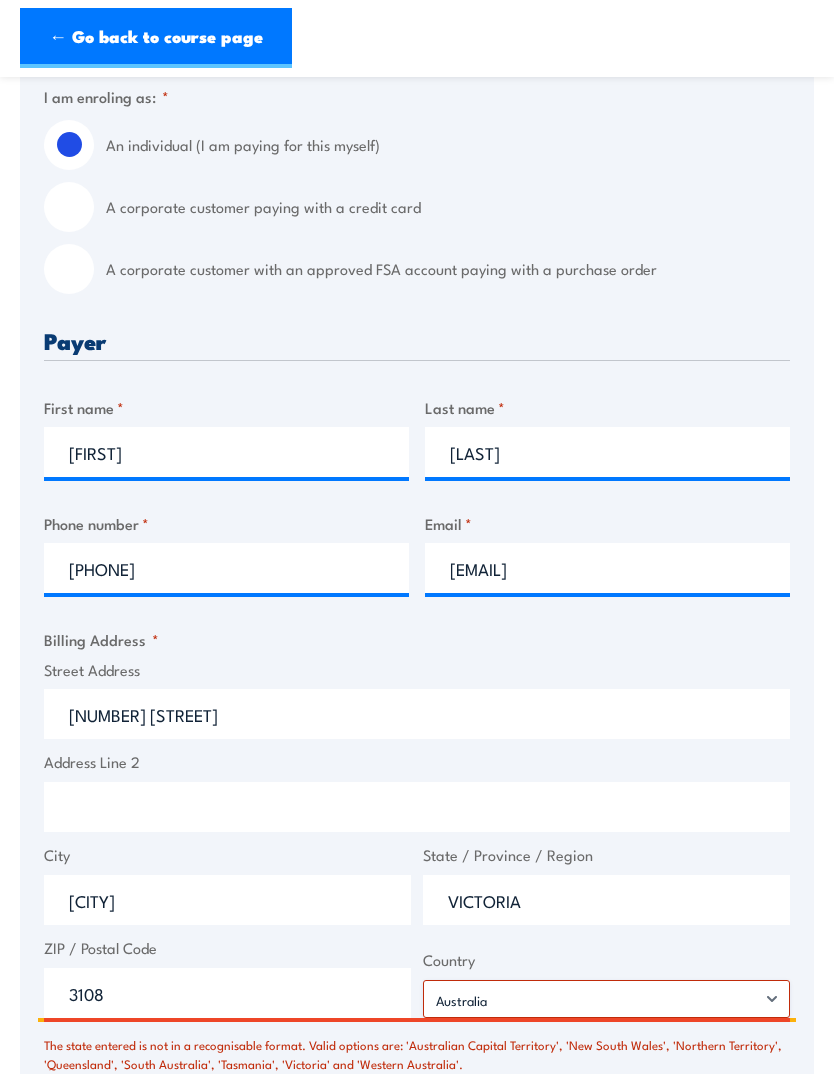 scroll, scrollTop: 762, scrollLeft: 0, axis: vertical 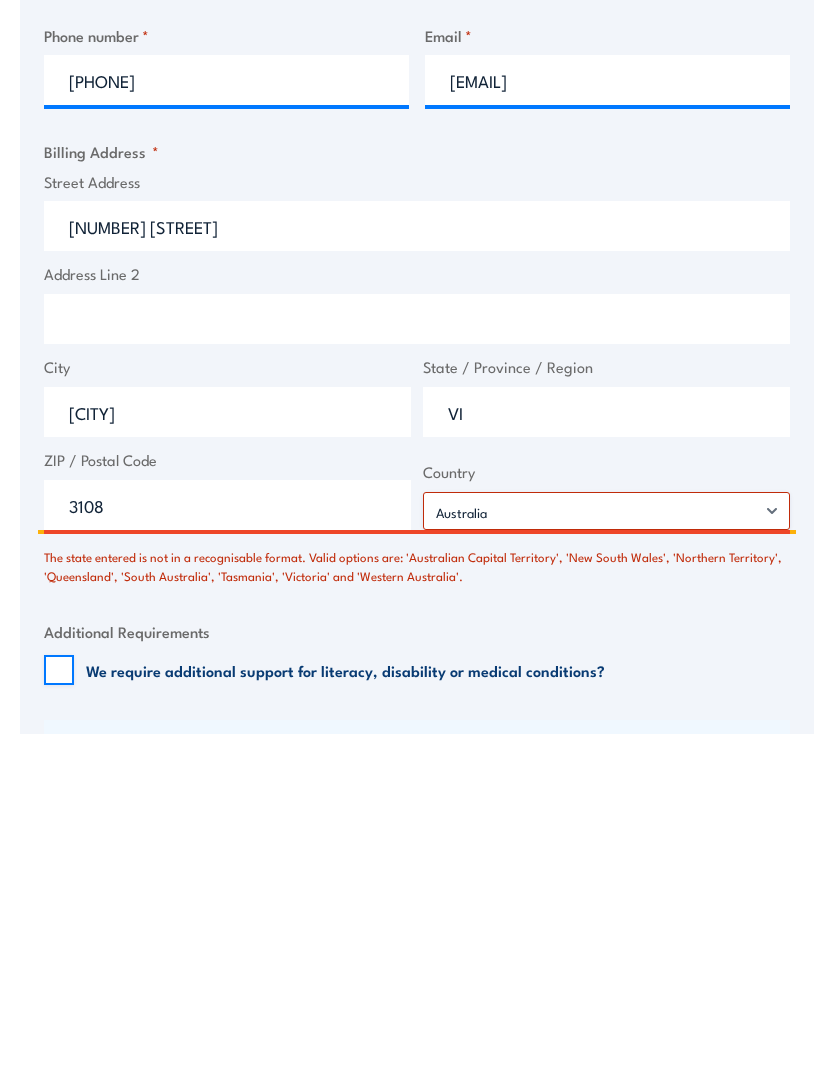 type on "VI" 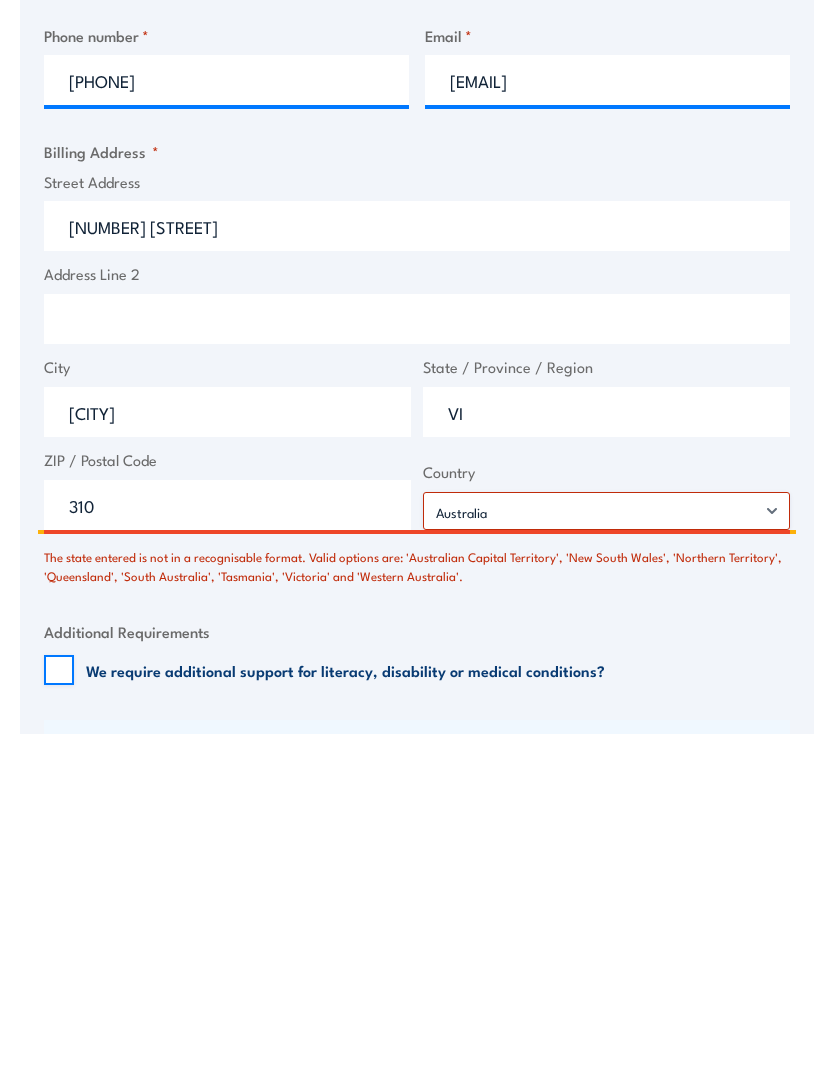type on "31" 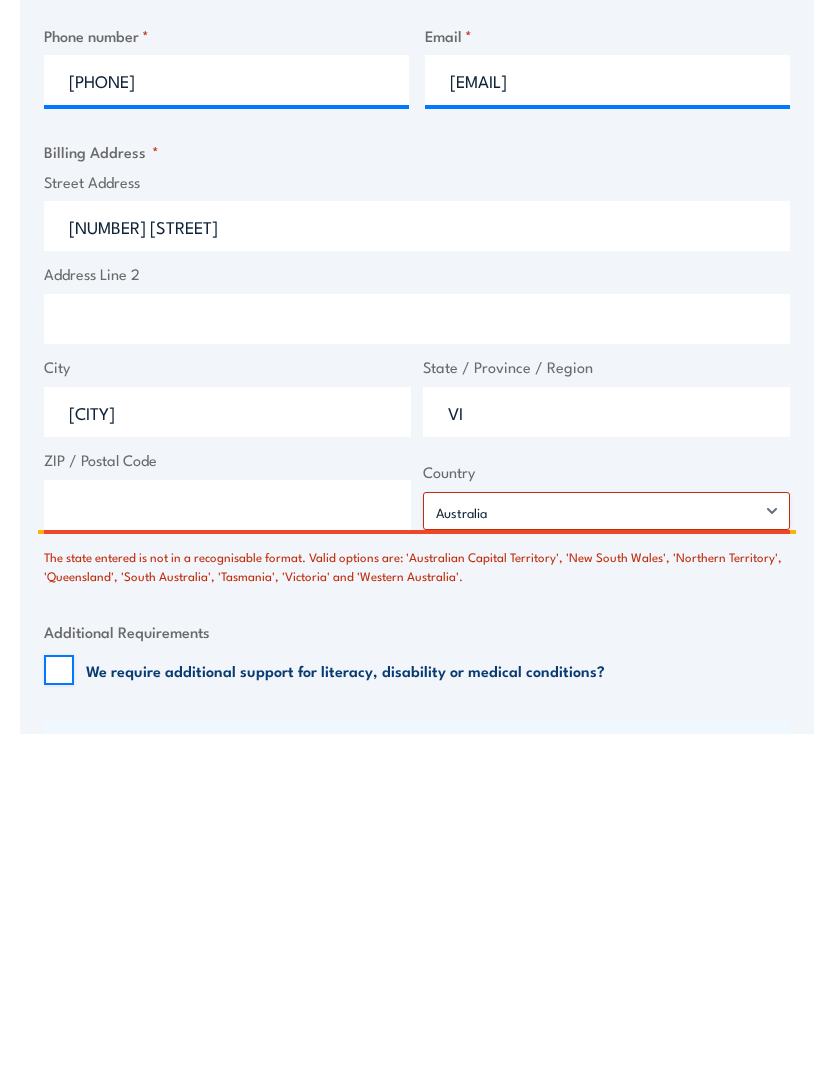 type on "3108" 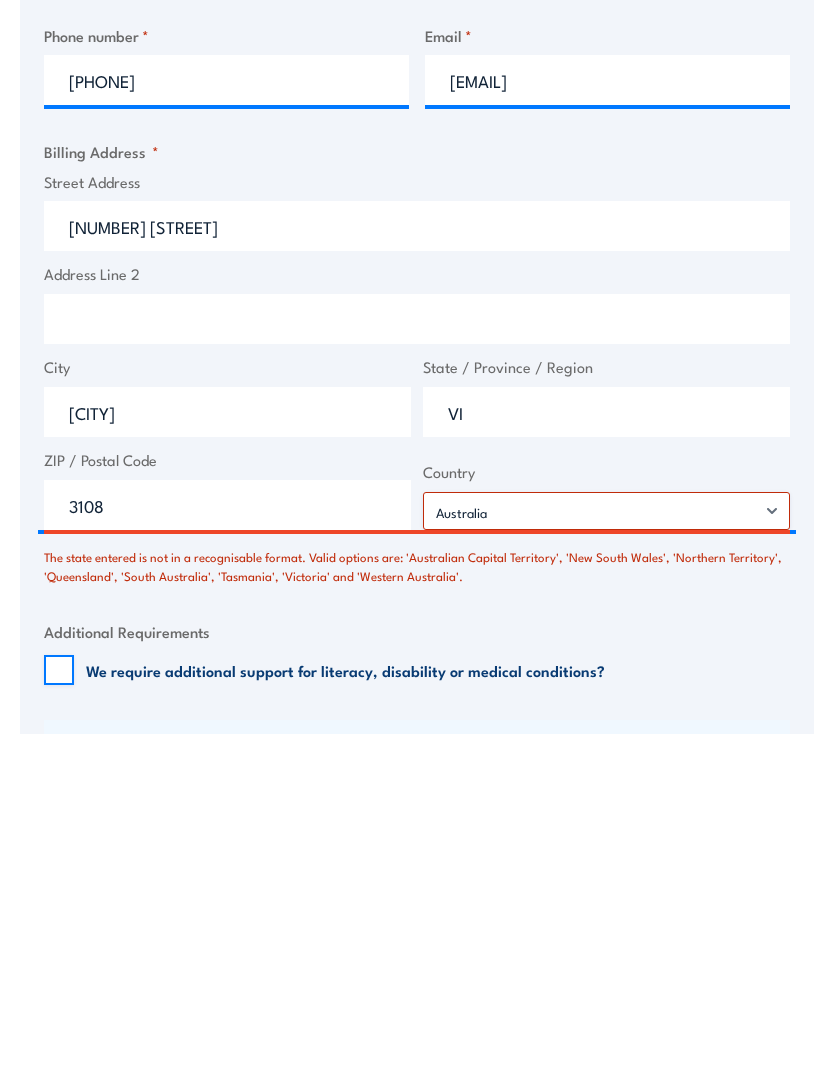 scroll, scrollTop: 1103, scrollLeft: 0, axis: vertical 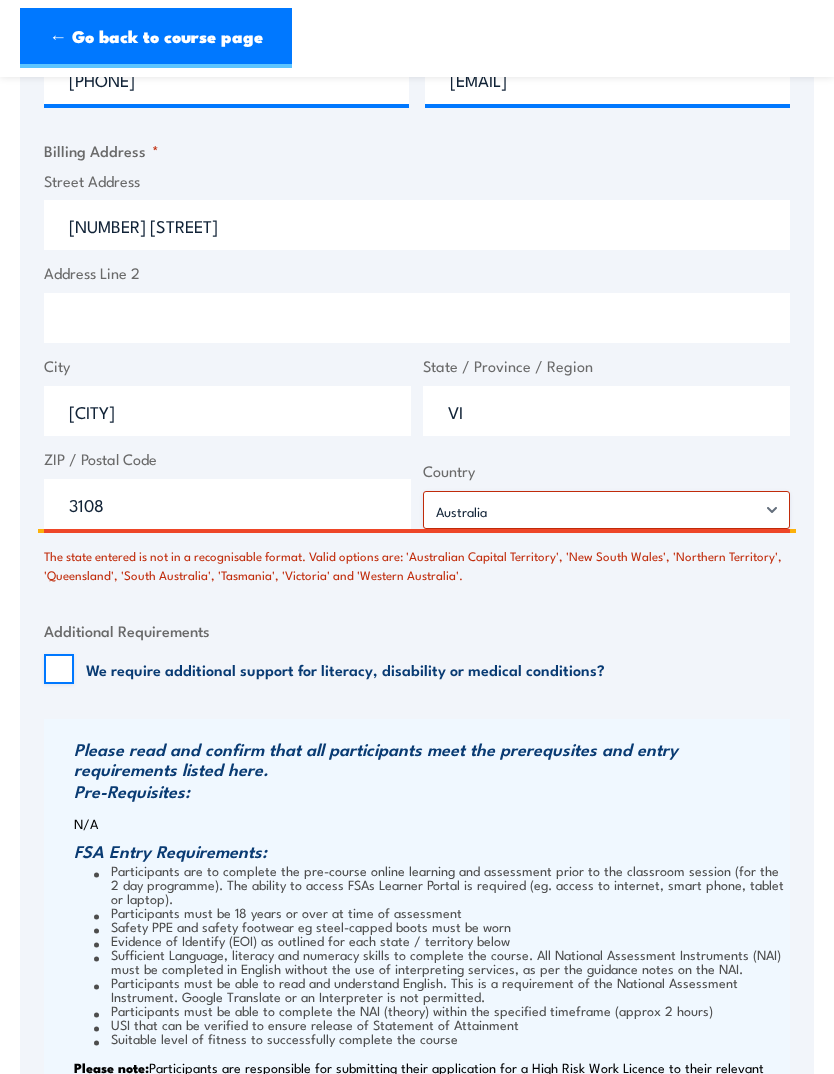 click on "VI" at bounding box center (606, 411) 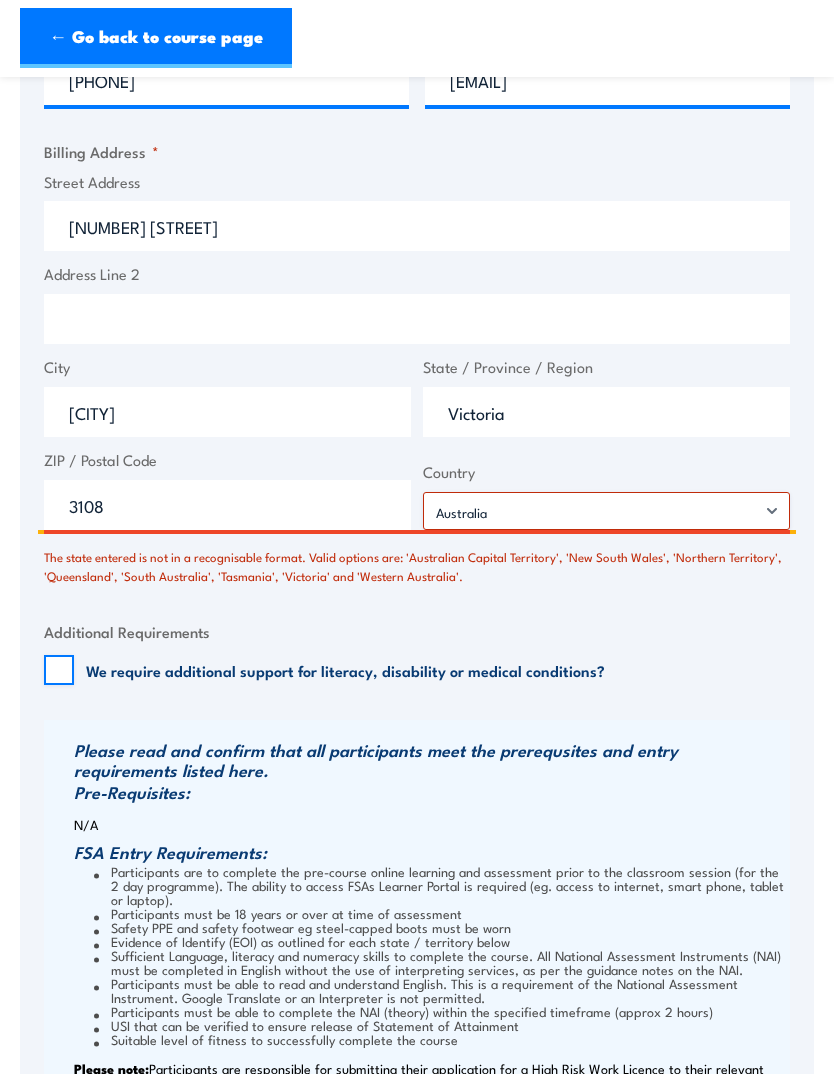 type on "Victoria" 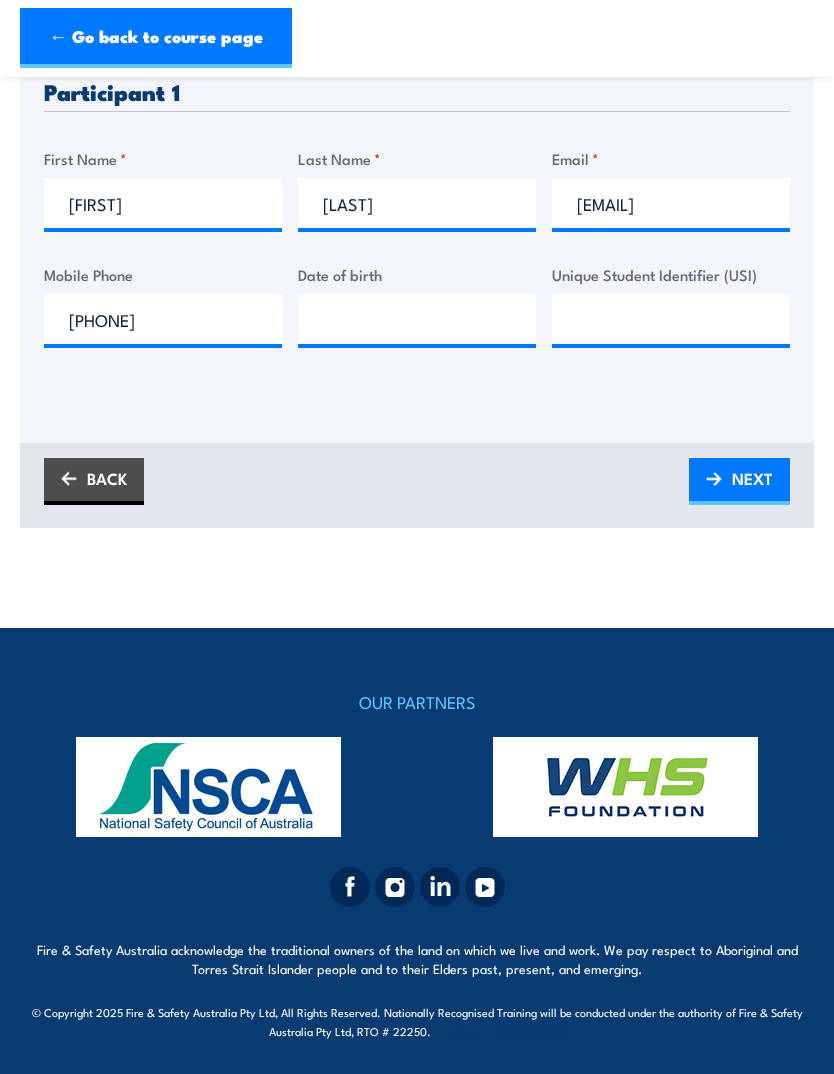 scroll, scrollTop: 551, scrollLeft: 0, axis: vertical 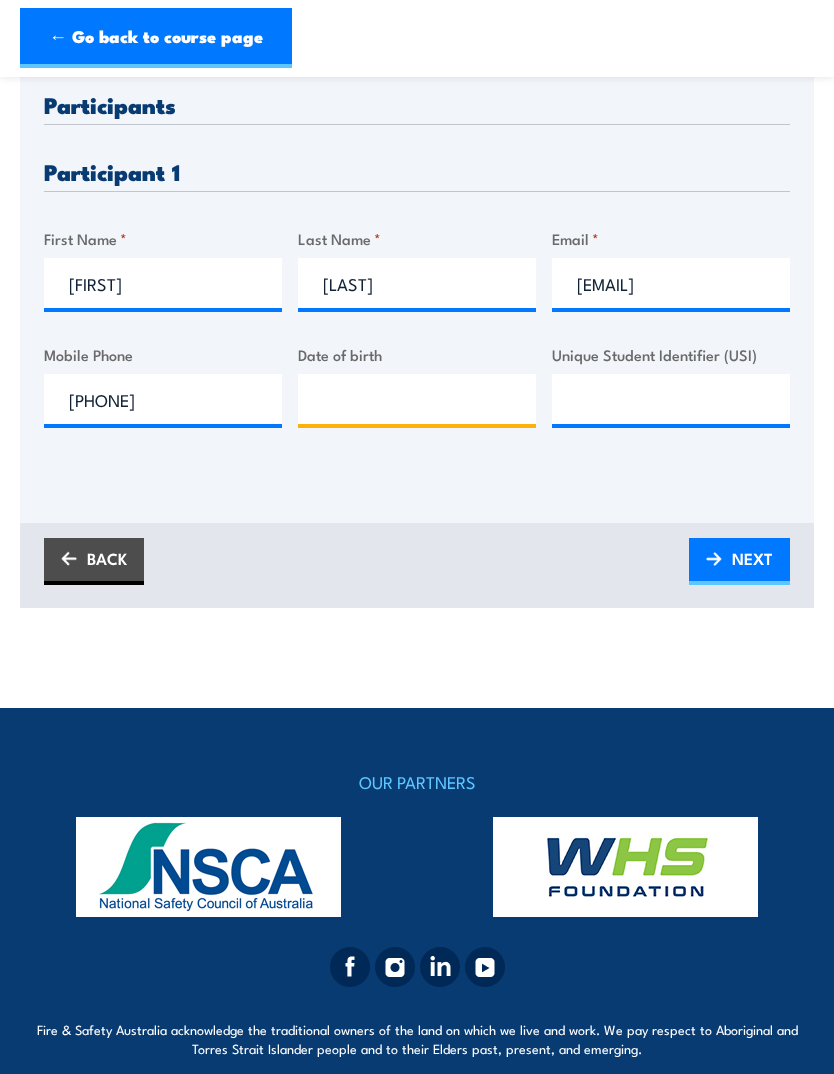 click on "Date of birth" at bounding box center [417, 399] 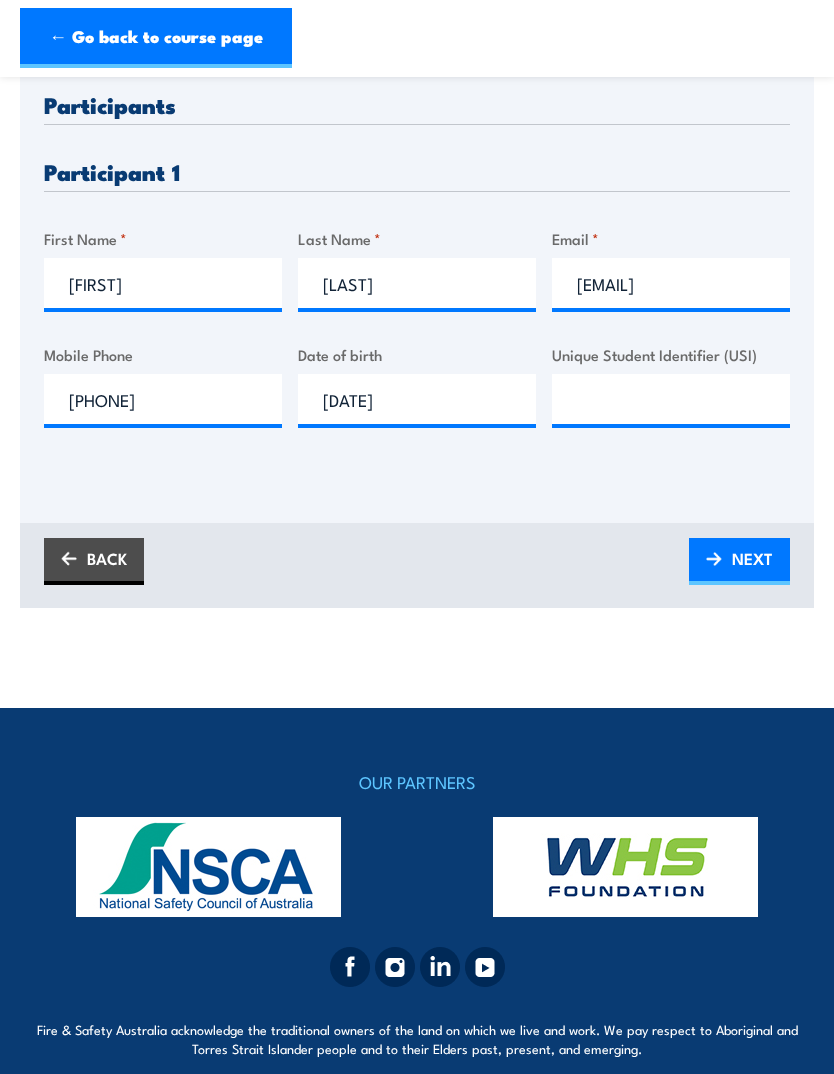 type on "22/10/1970" 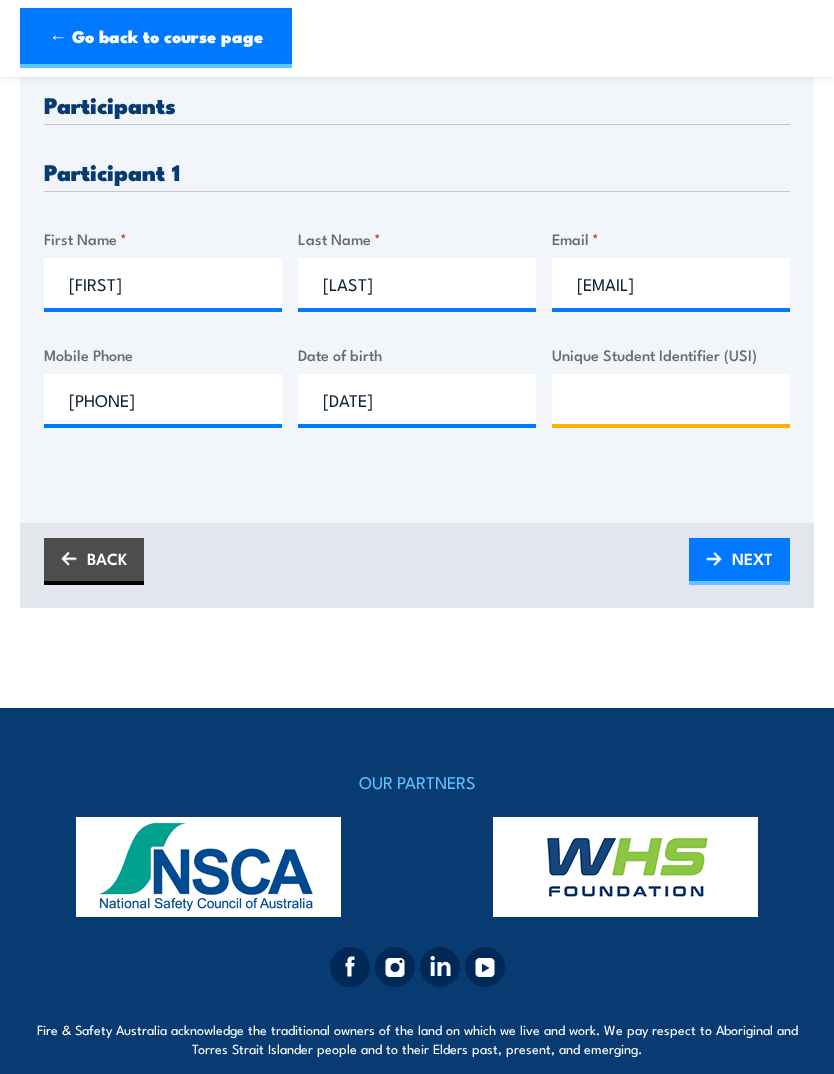 click on "Unique Student Identifier (USI)" at bounding box center (671, 399) 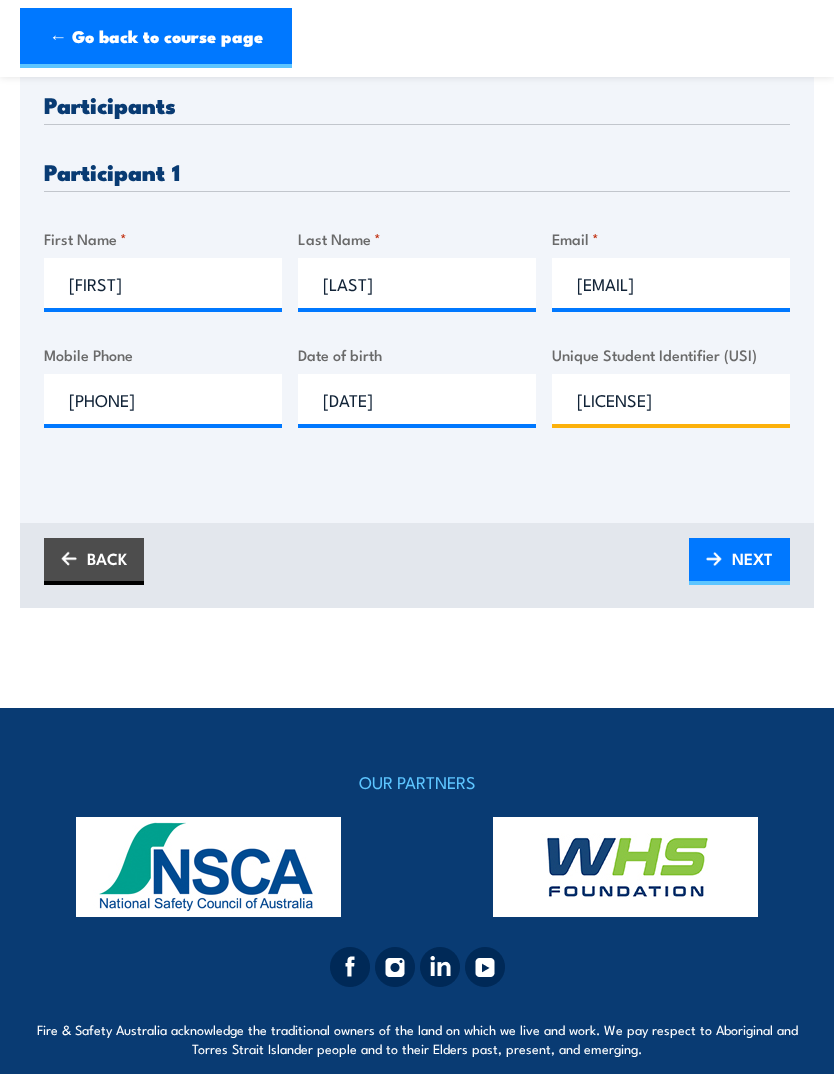 type on "EM2MDKE29P" 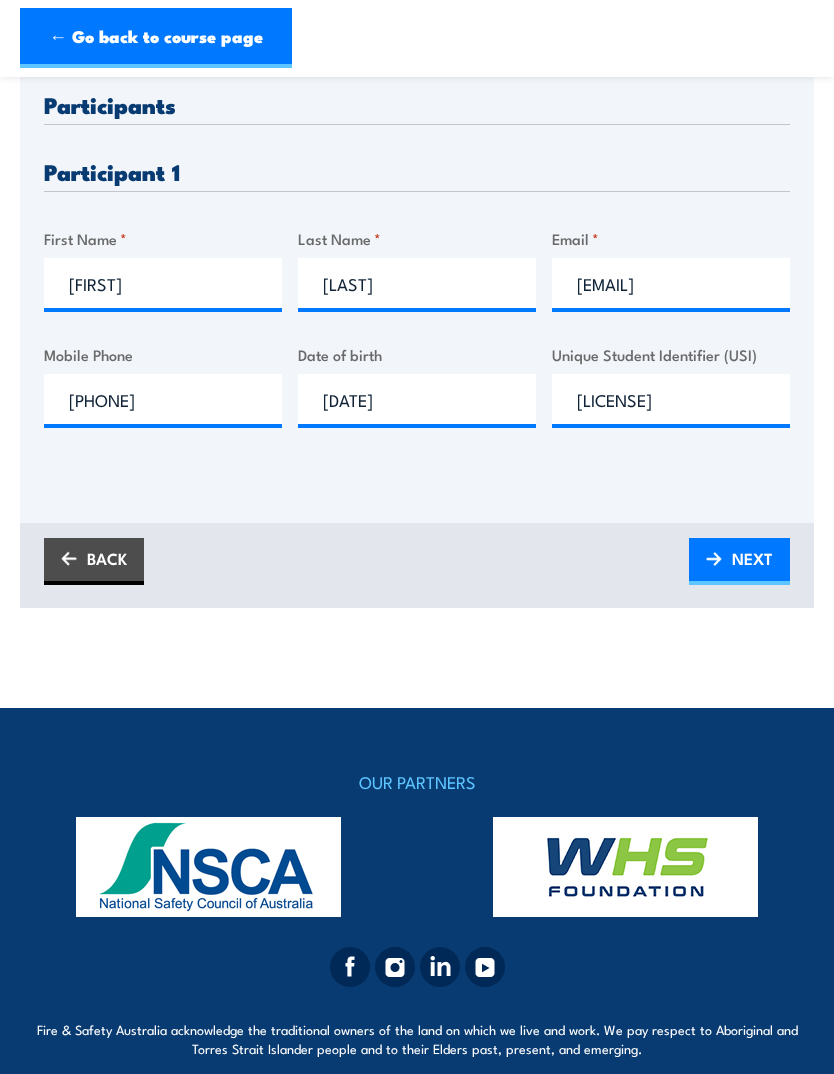 click on "NEXT" at bounding box center (752, 558) 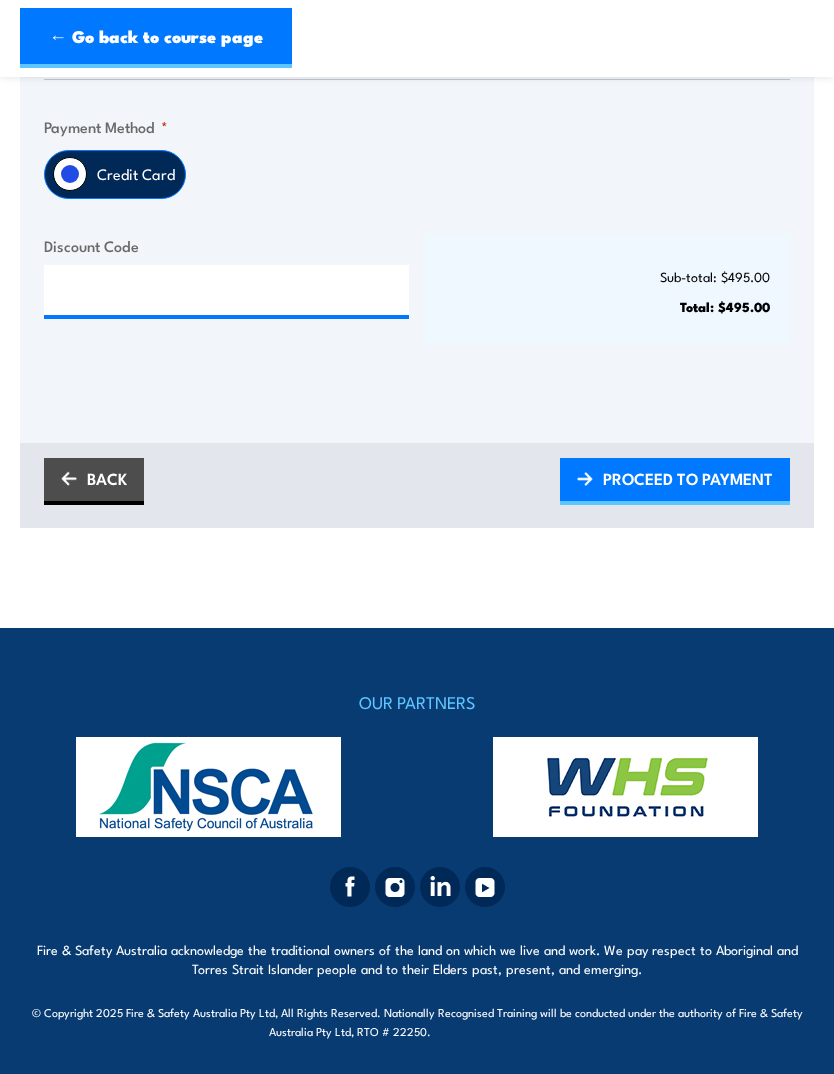 scroll, scrollTop: 534, scrollLeft: 0, axis: vertical 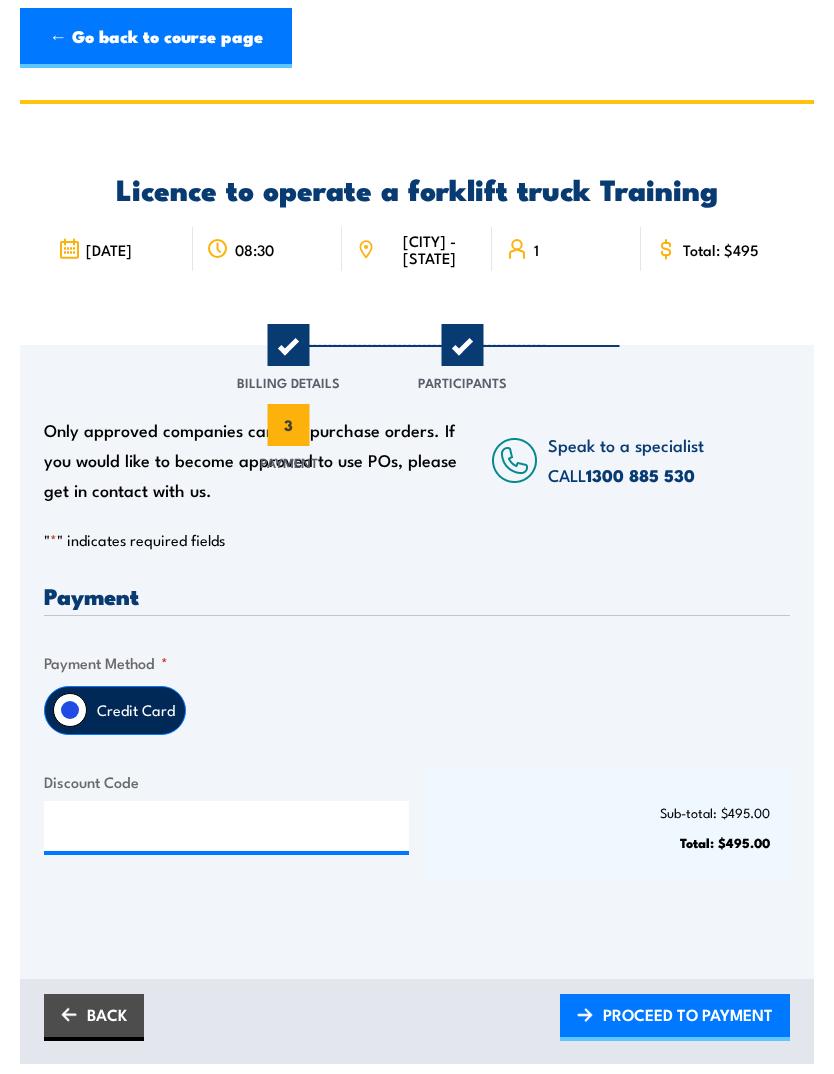click on "← Go back to course page" at bounding box center [156, 38] 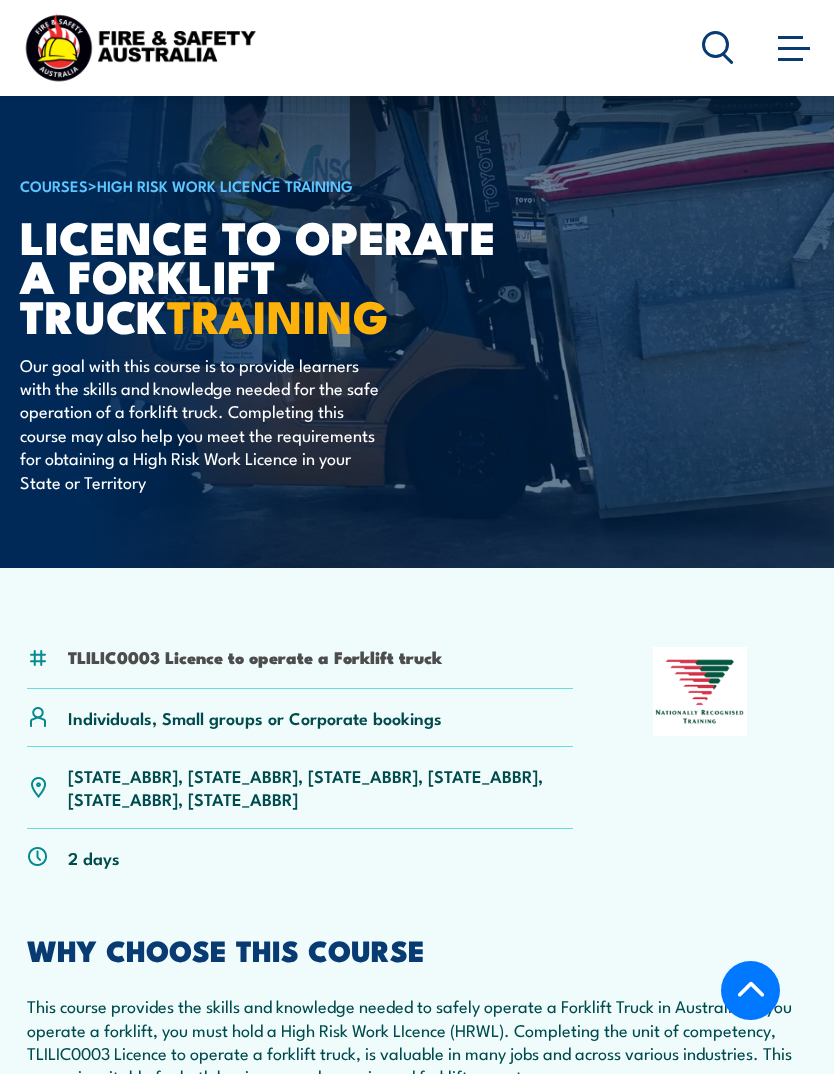 scroll, scrollTop: 3797, scrollLeft: 0, axis: vertical 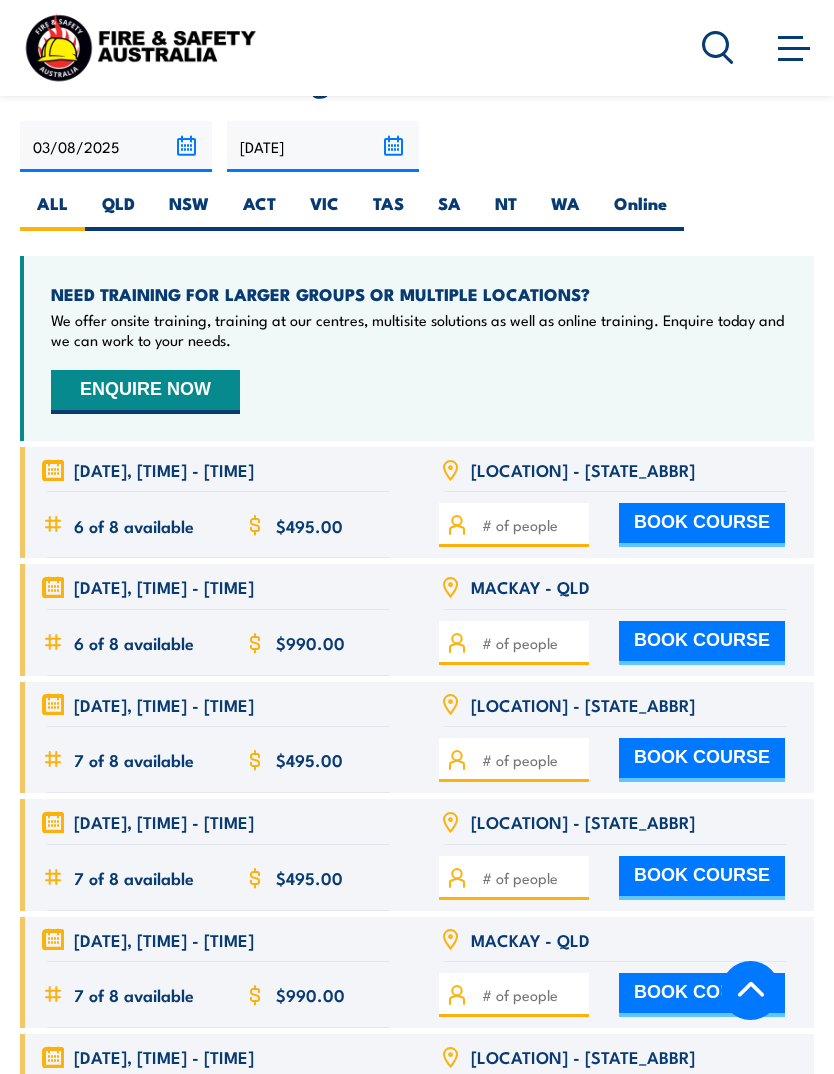 click on "VIC" at bounding box center (324, 211) 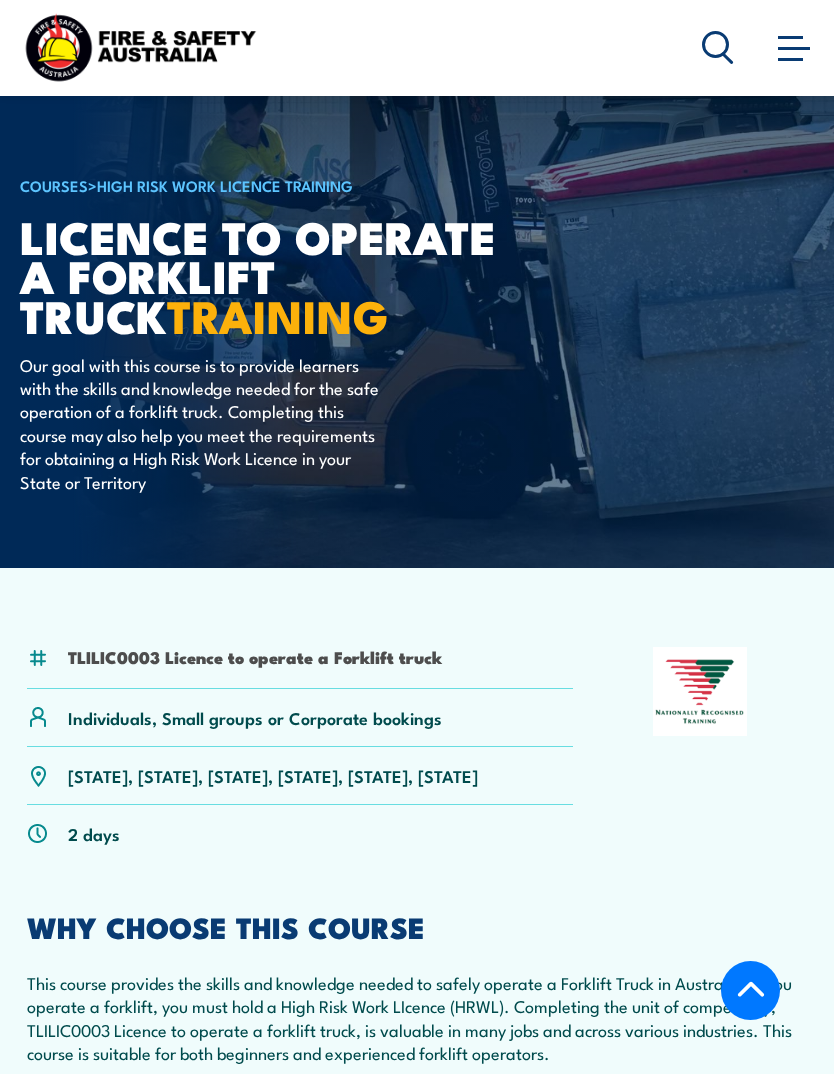 scroll, scrollTop: 3797, scrollLeft: 0, axis: vertical 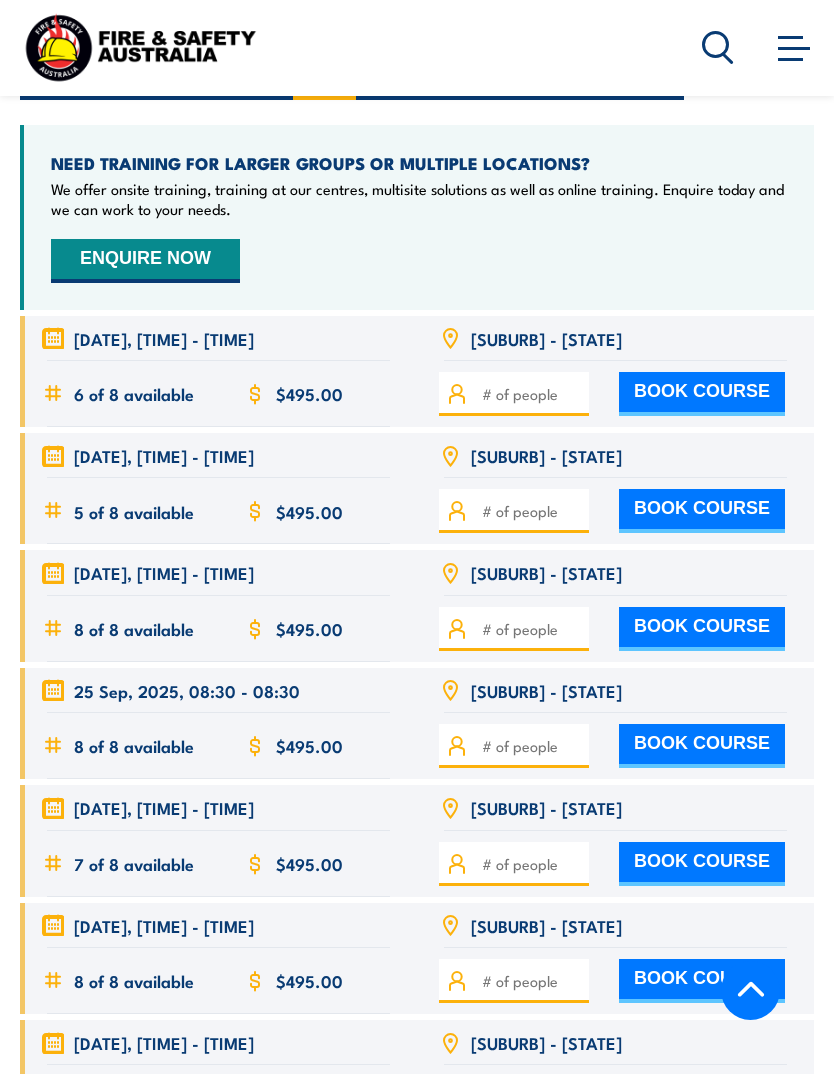 click at bounding box center (532, 511) 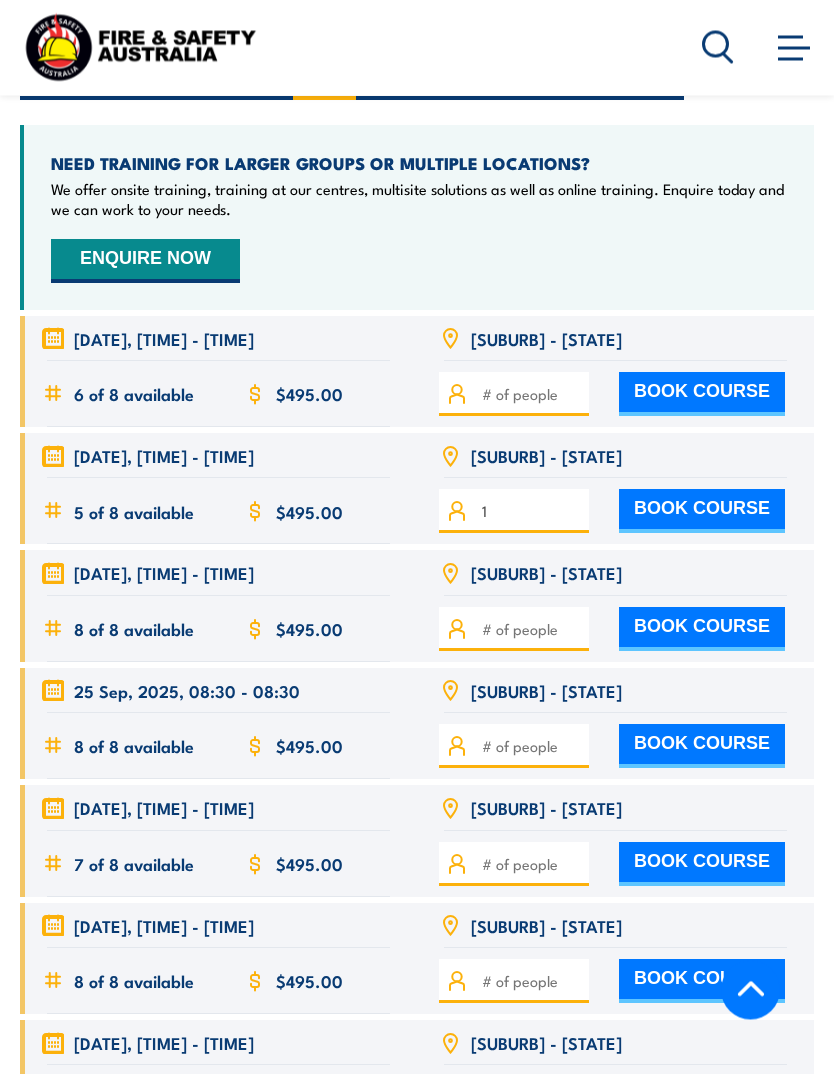 type on "1" 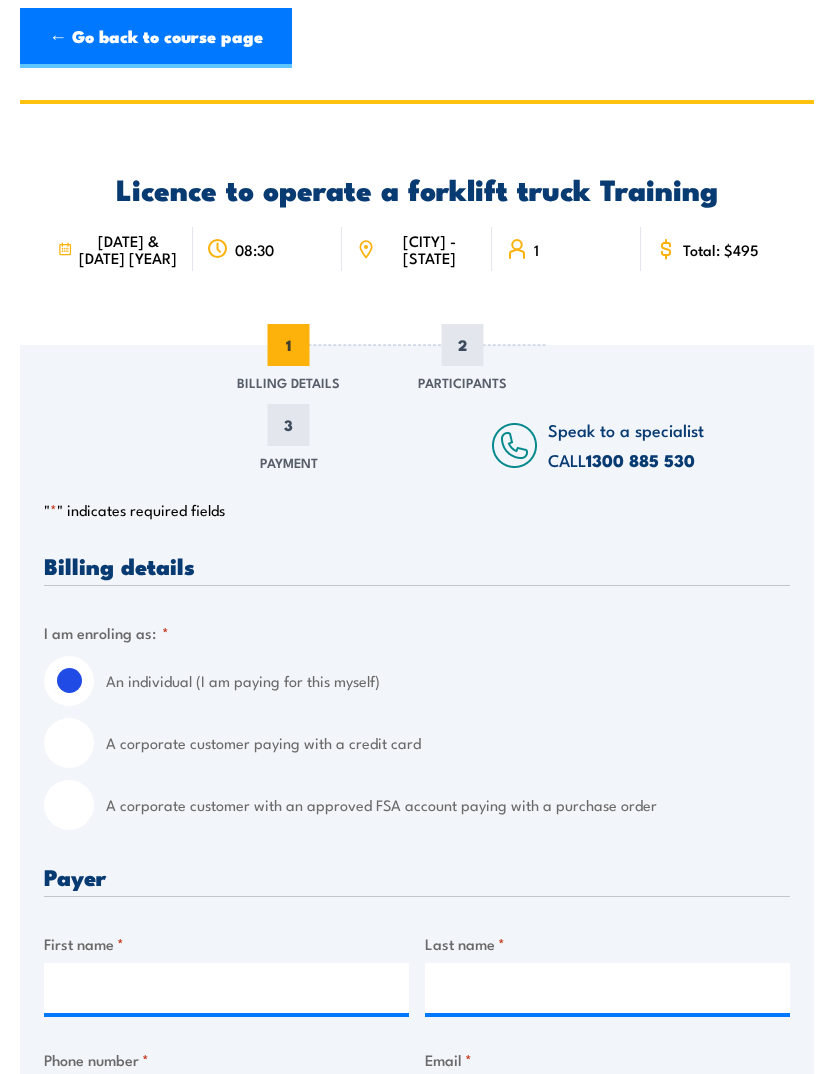 scroll, scrollTop: 0, scrollLeft: 0, axis: both 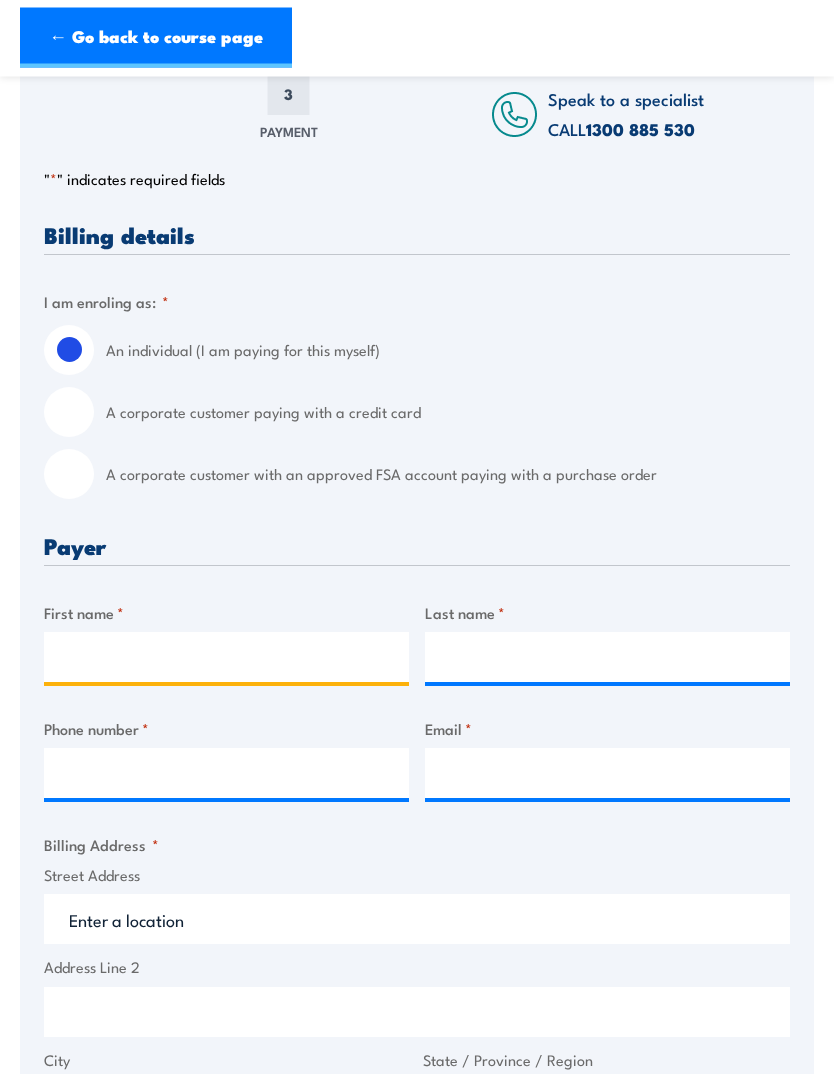 click on "First name *" at bounding box center (226, 658) 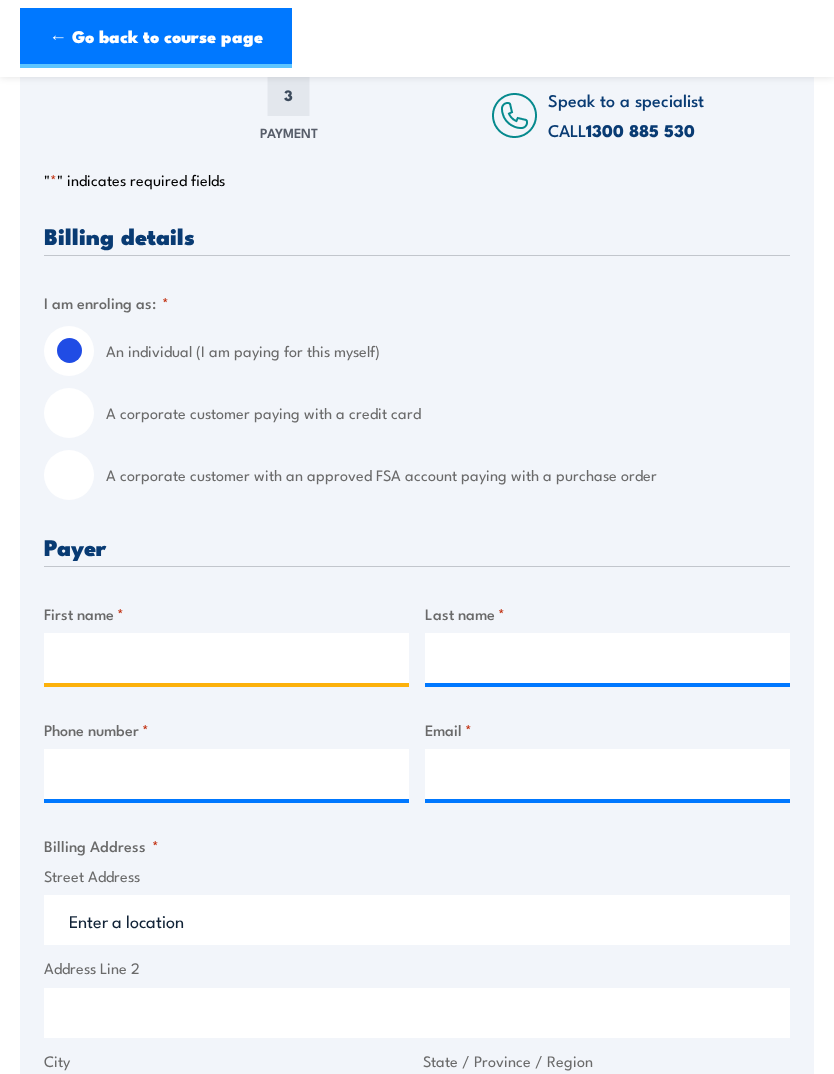 type on "[FIRST]" 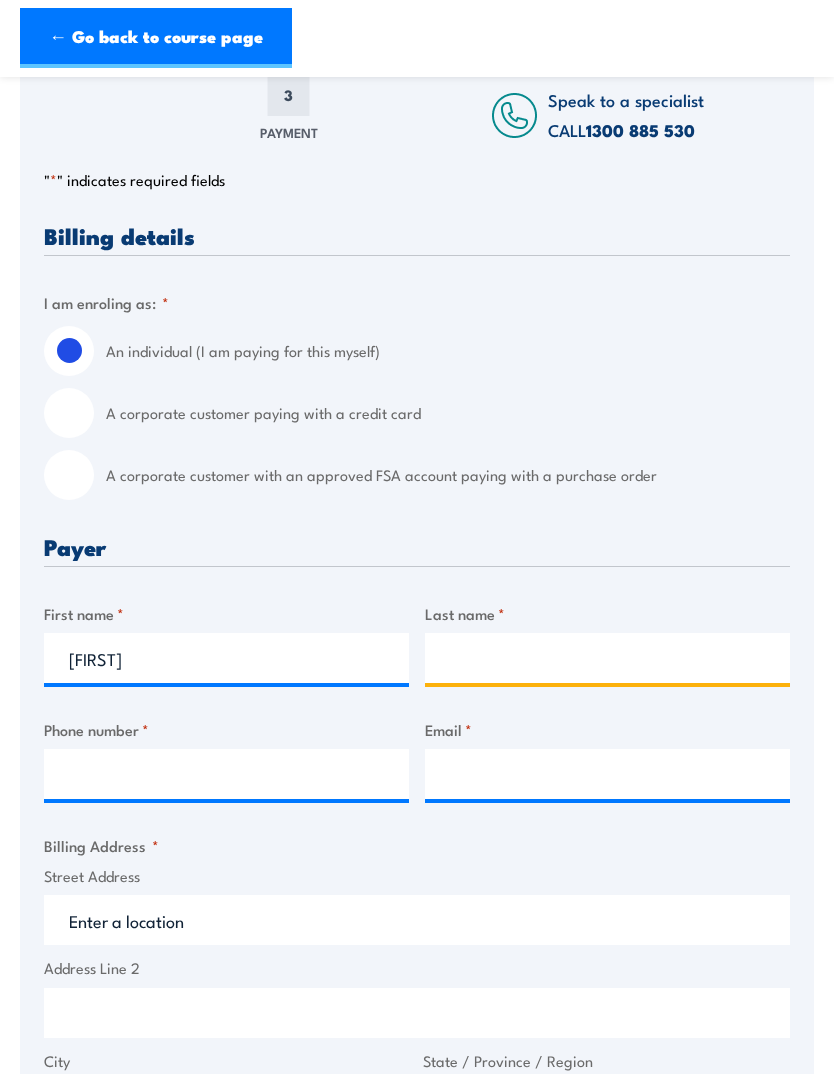 type on "[LAST]" 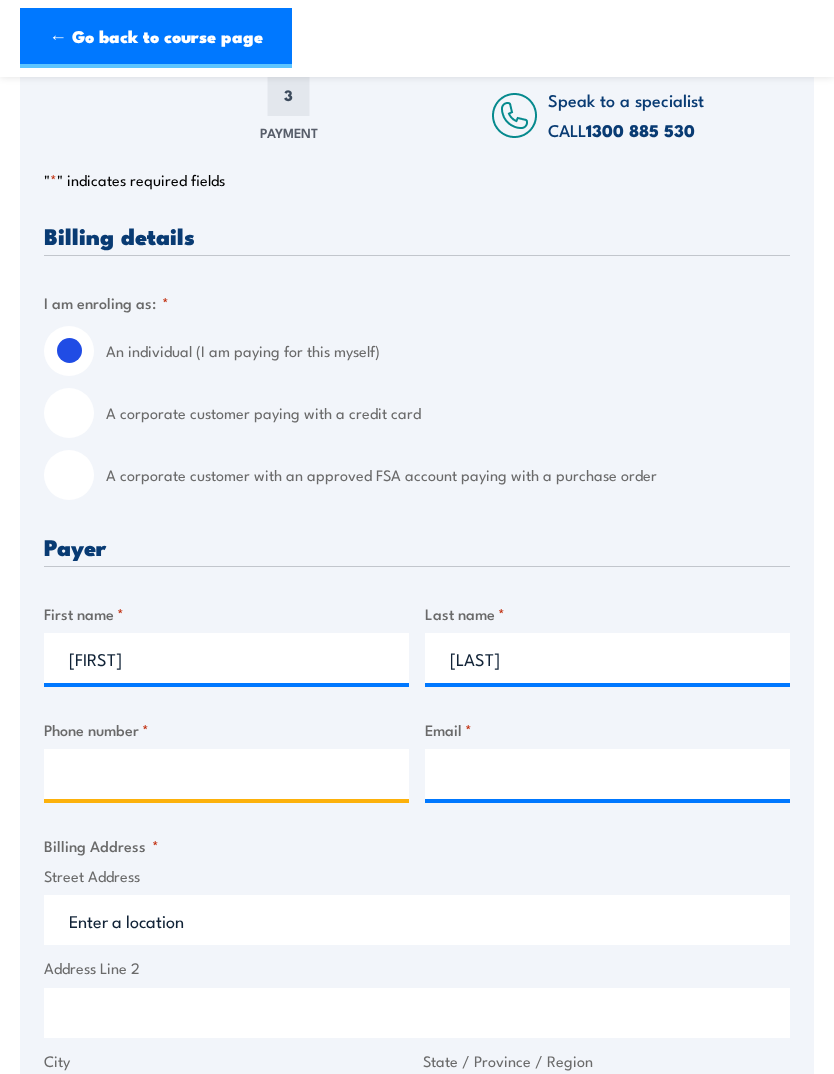 type on "0408144531" 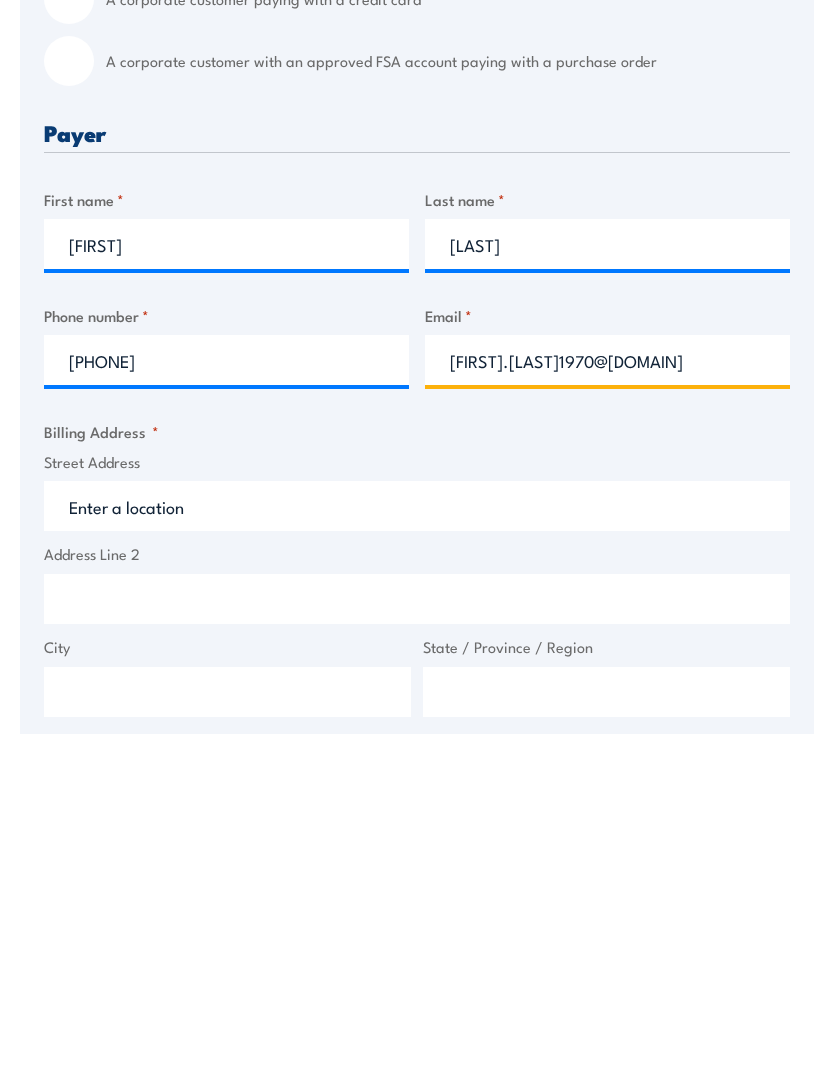 scroll, scrollTop: 421, scrollLeft: 0, axis: vertical 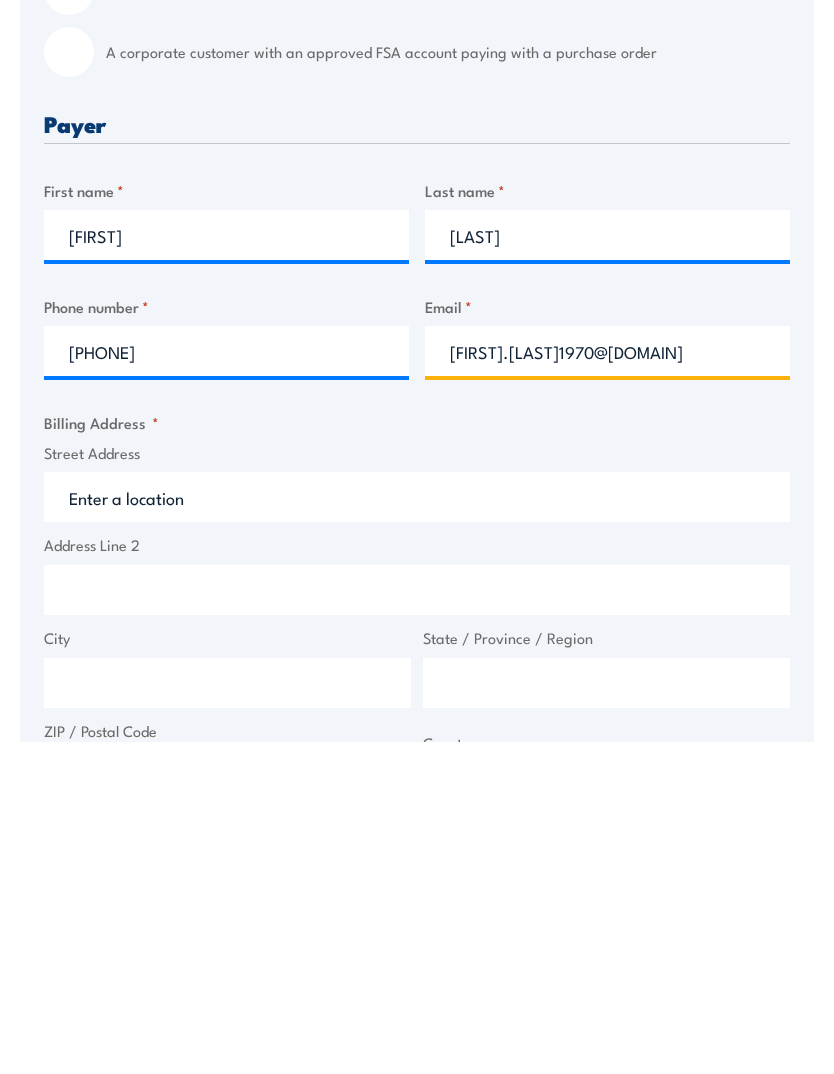 type on "phillip.allan1970@gmail.com" 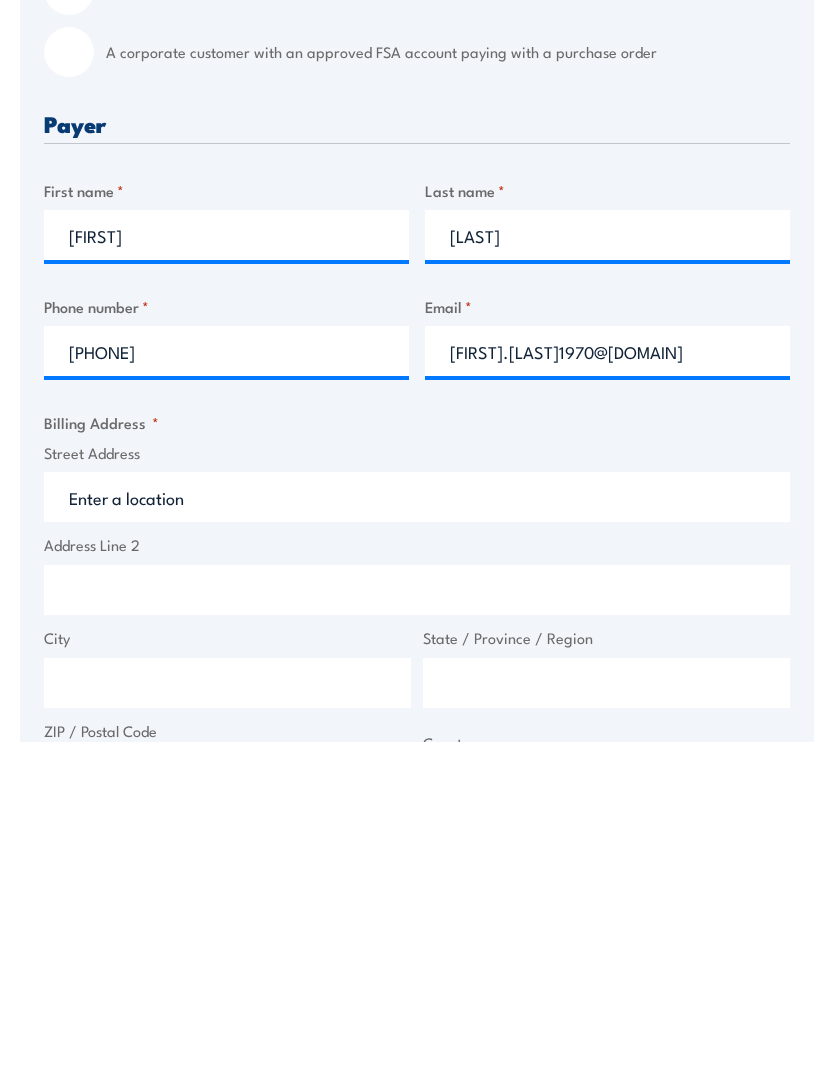 click on "Street Address" at bounding box center [417, 829] 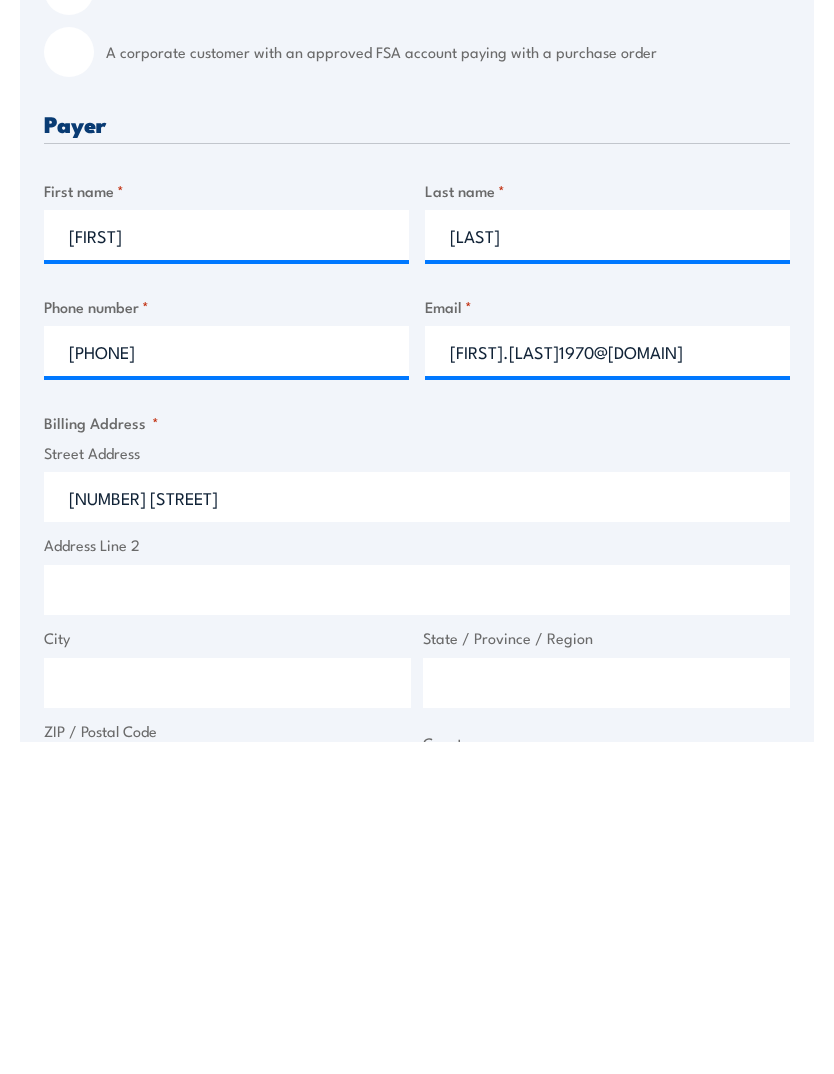 type on "Doncaster" 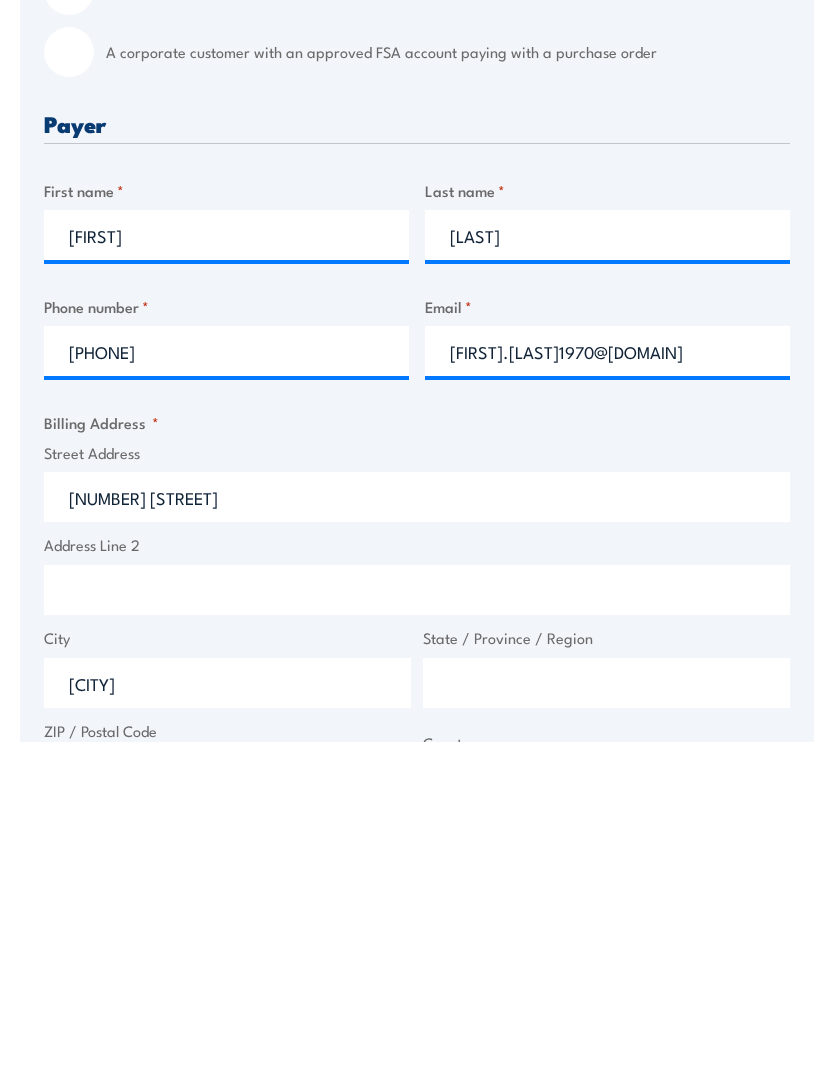 type on "VIC" 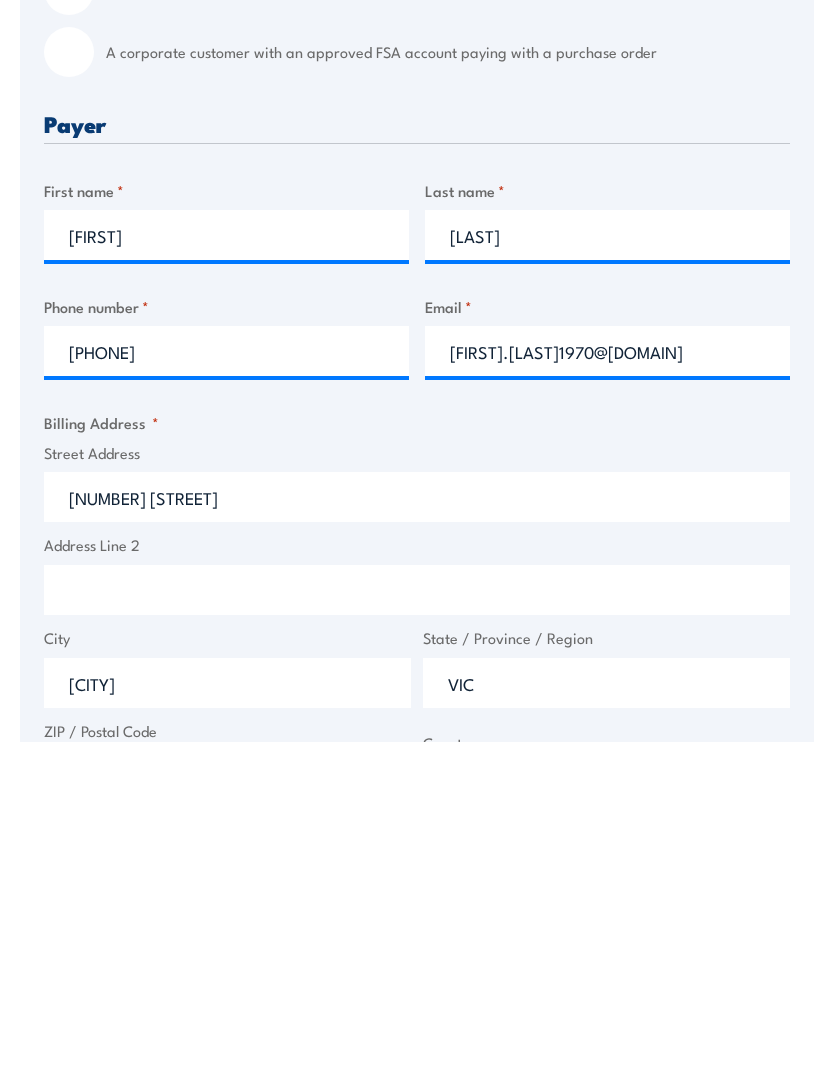type on "3108" 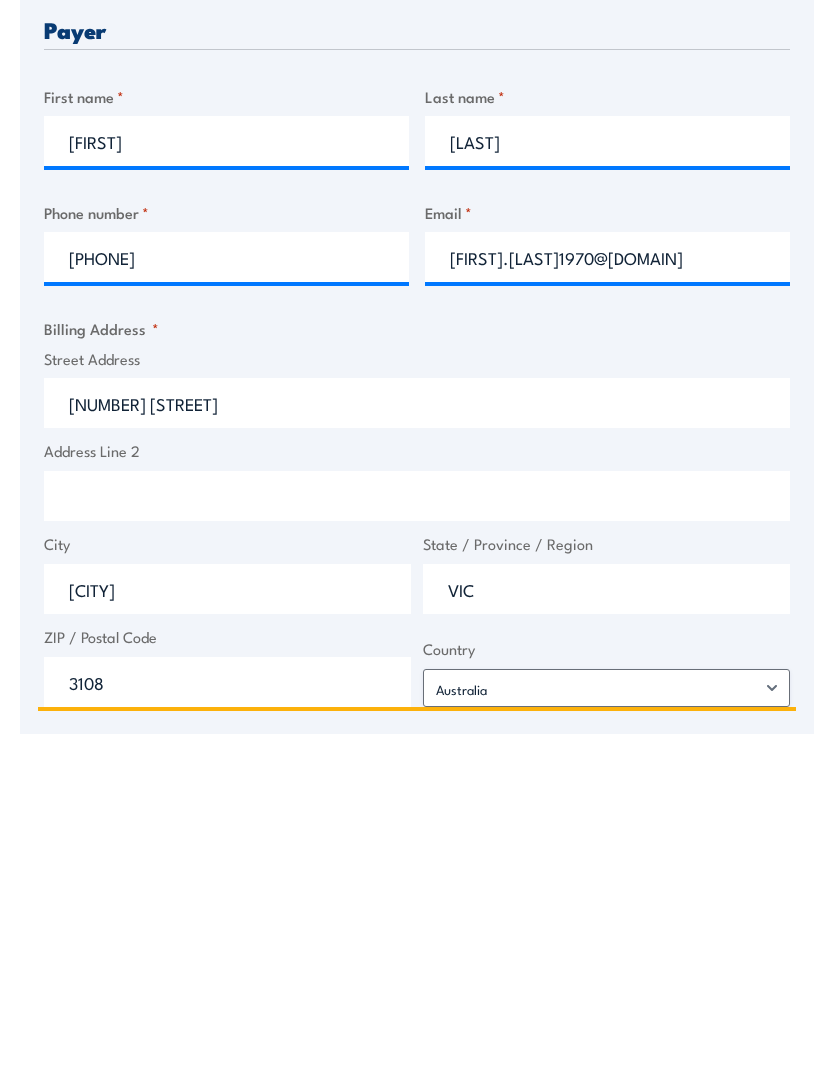 scroll, scrollTop: 534, scrollLeft: 0, axis: vertical 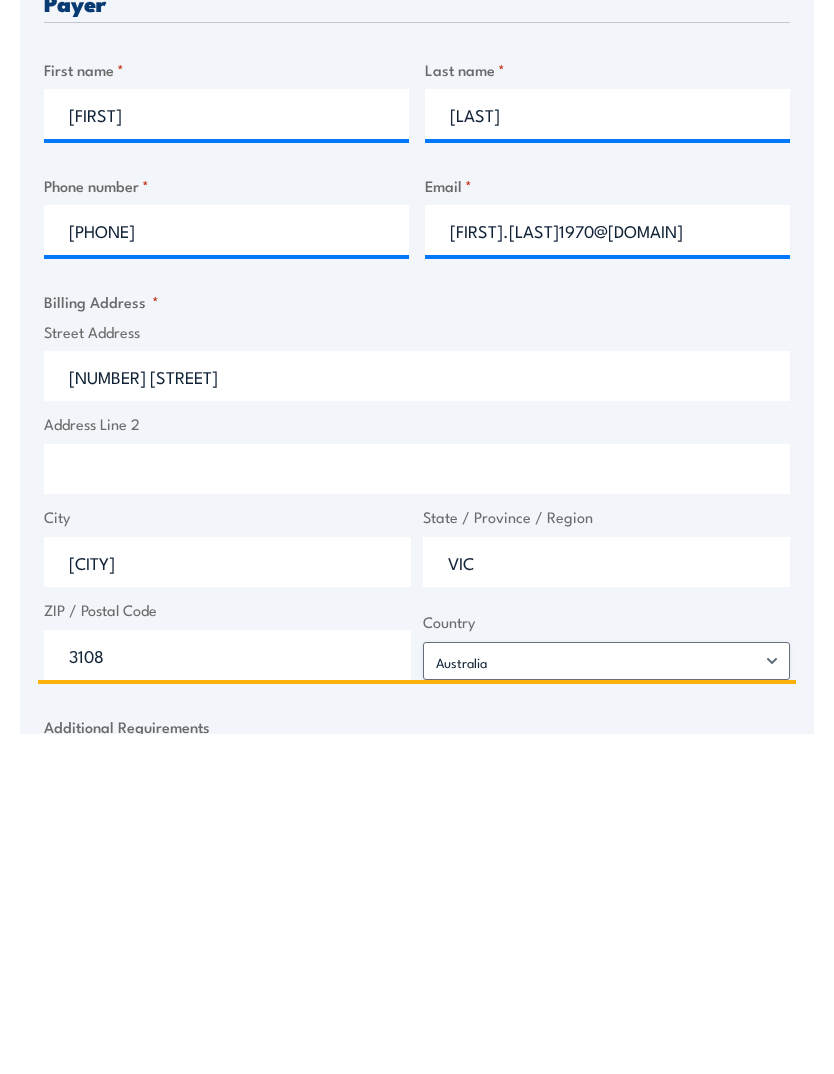 click on "VIC" at bounding box center (606, 902) 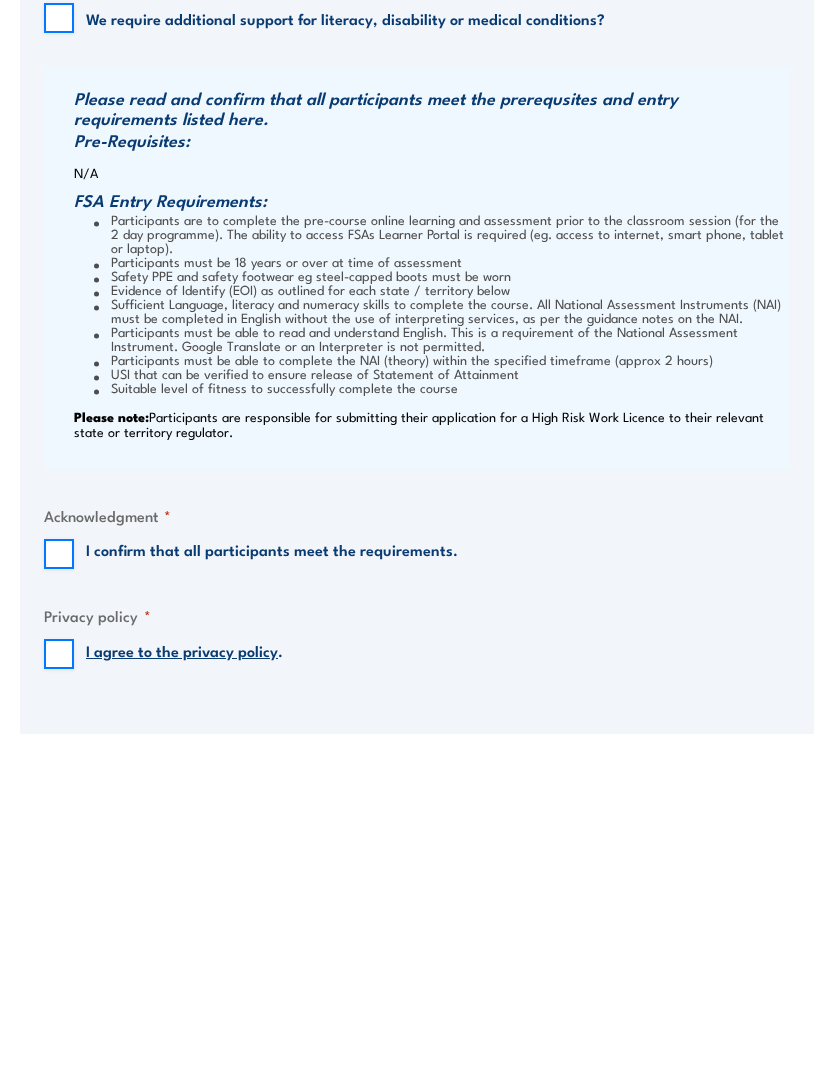 scroll, scrollTop: 1283, scrollLeft: 0, axis: vertical 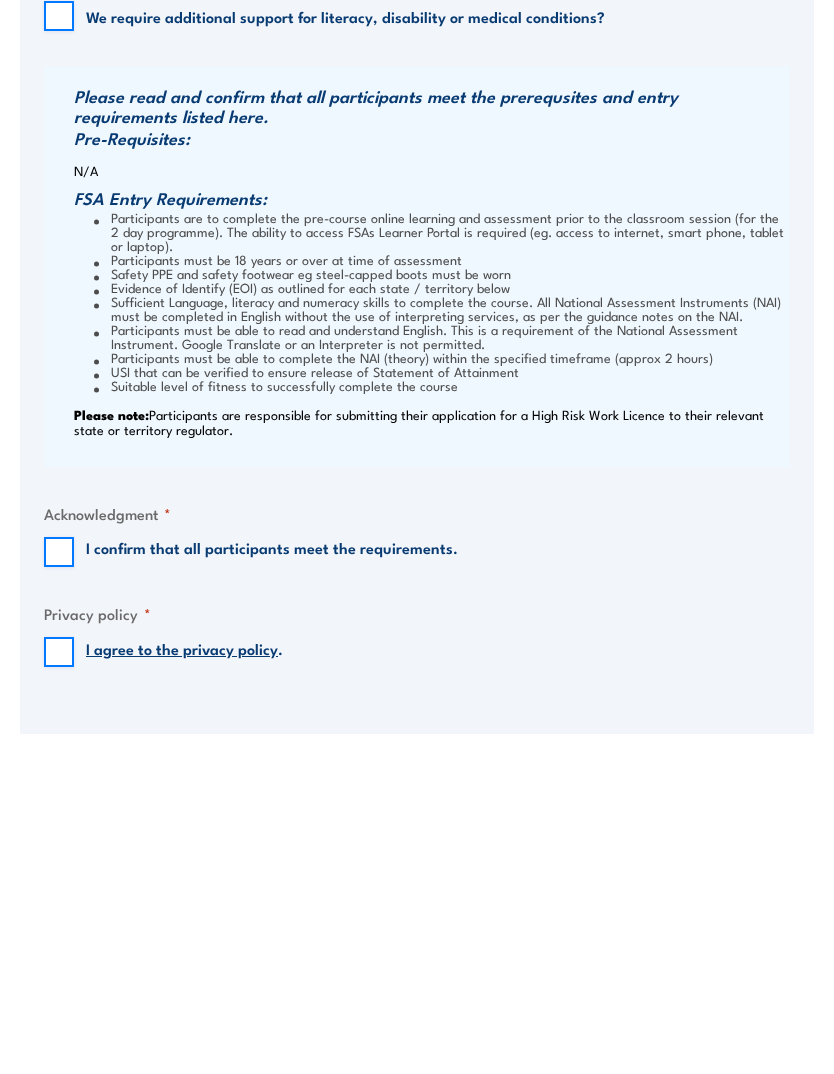 type on "Victoria" 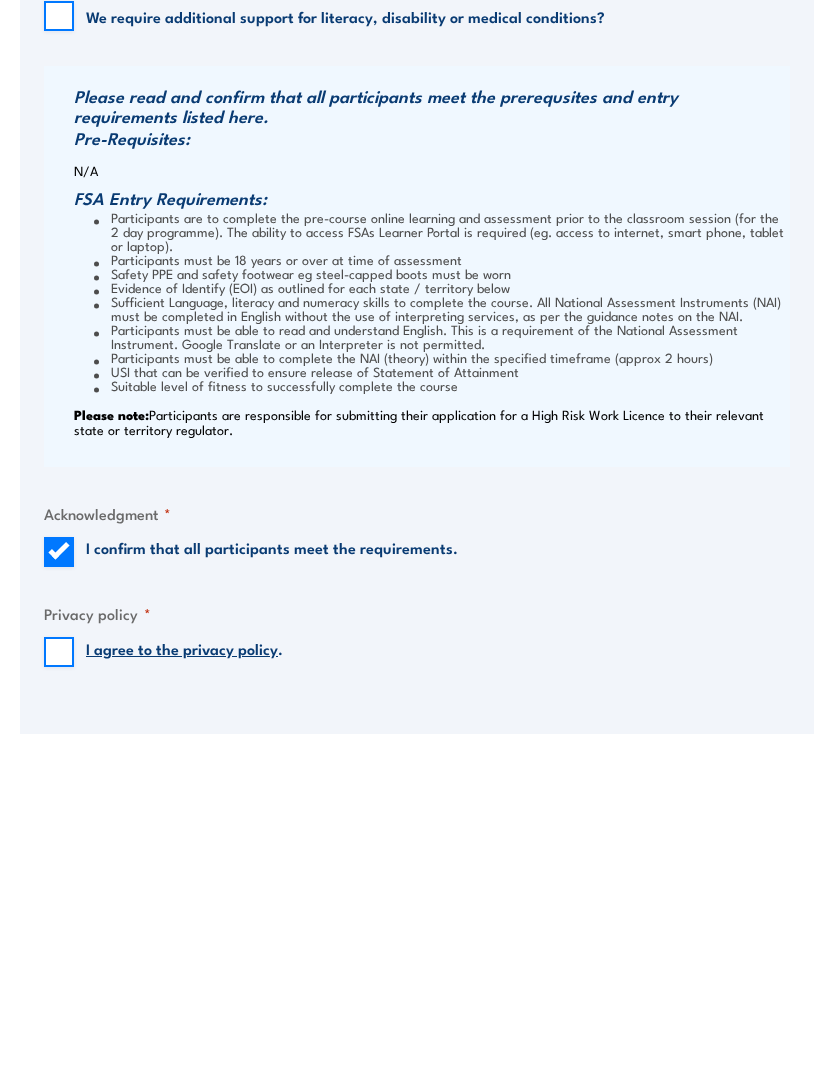 scroll, scrollTop: 1623, scrollLeft: 0, axis: vertical 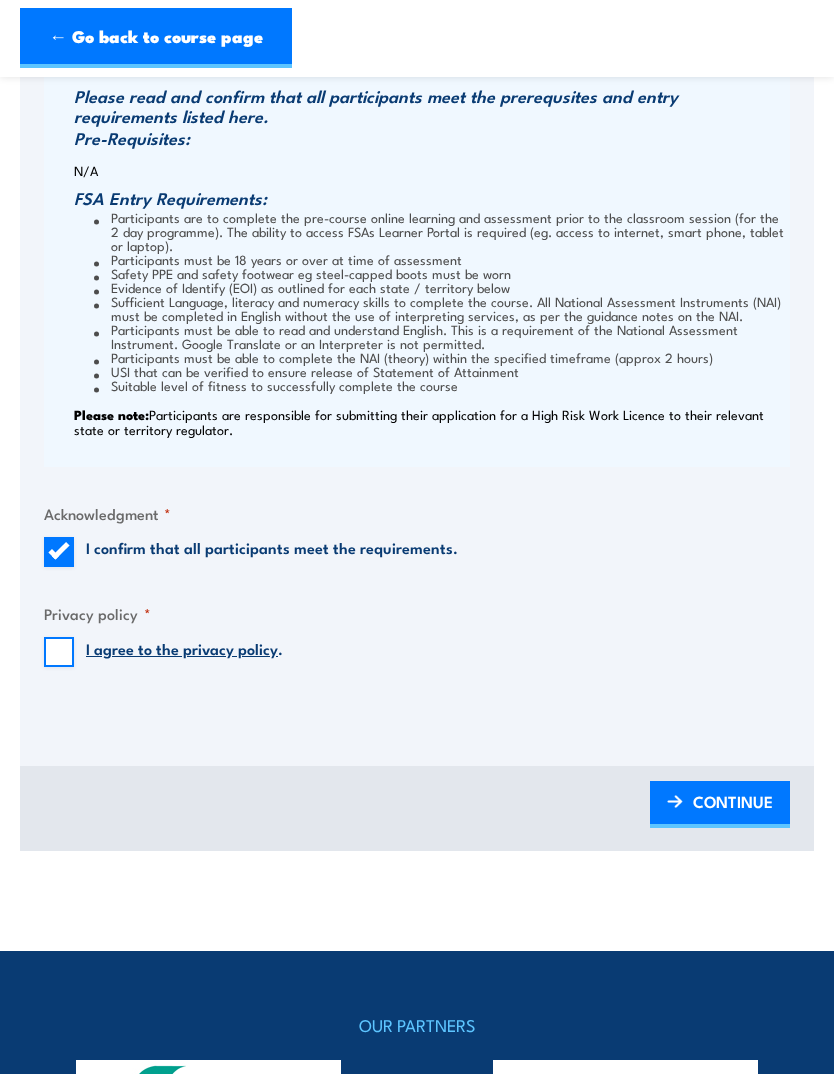 click on "I agree to the privacy policy ." at bounding box center [163, 652] 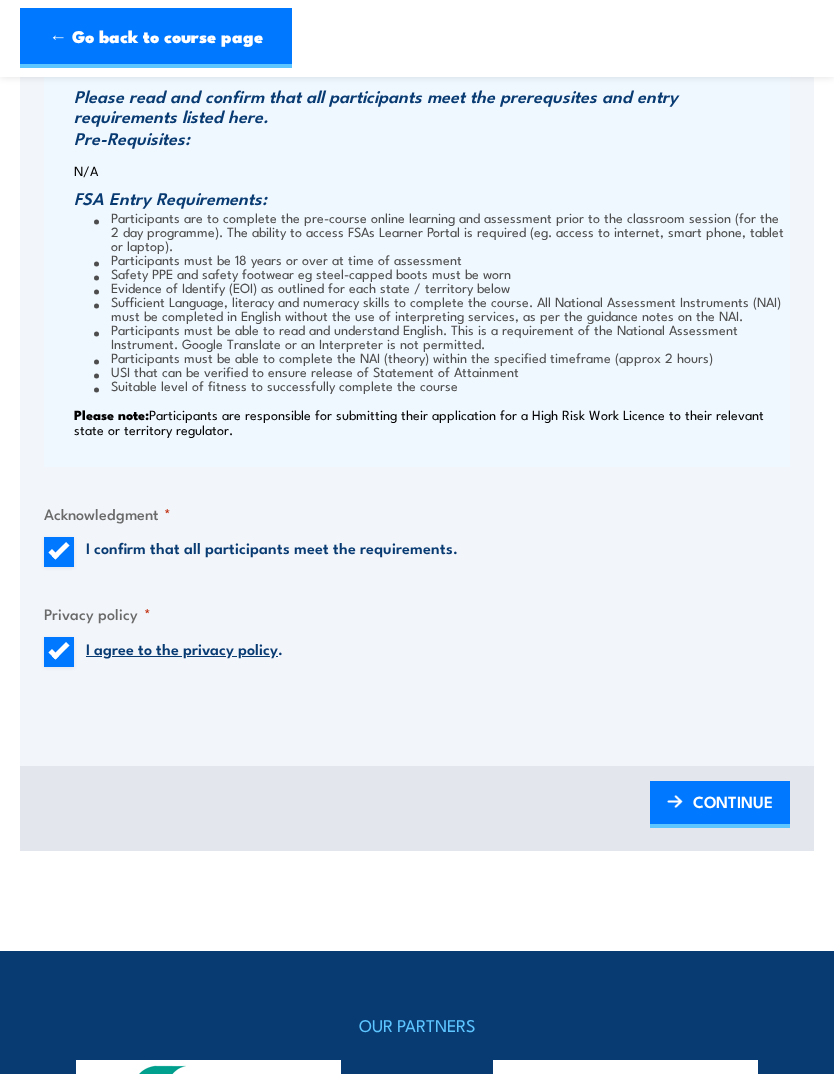 click on "CONTINUE" at bounding box center (733, 801) 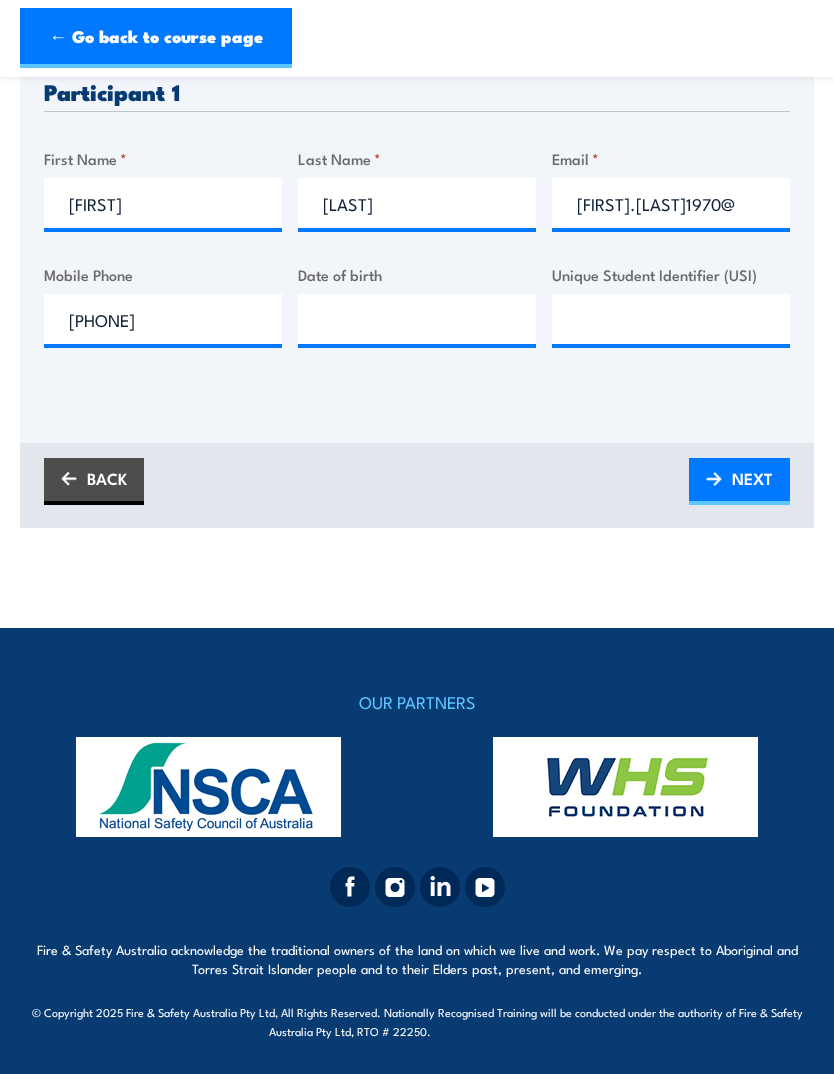 scroll, scrollTop: 551, scrollLeft: 0, axis: vertical 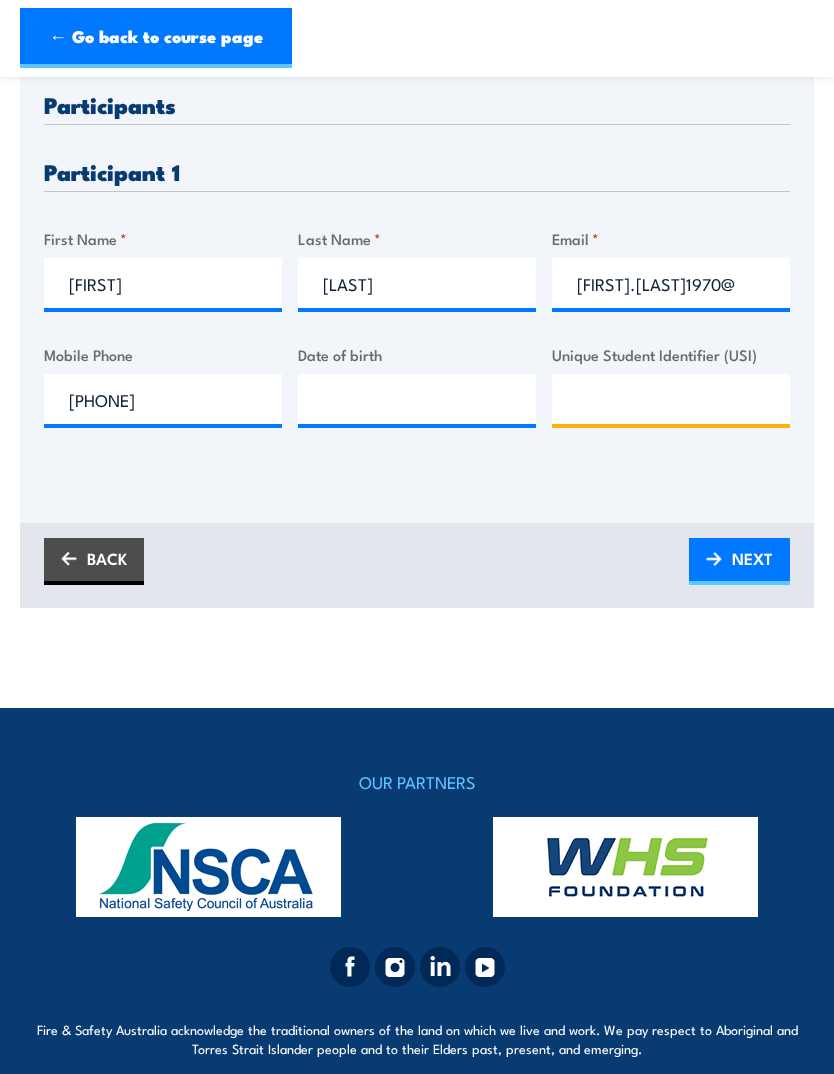 click on "Unique Student Identifier (USI)" at bounding box center [671, 399] 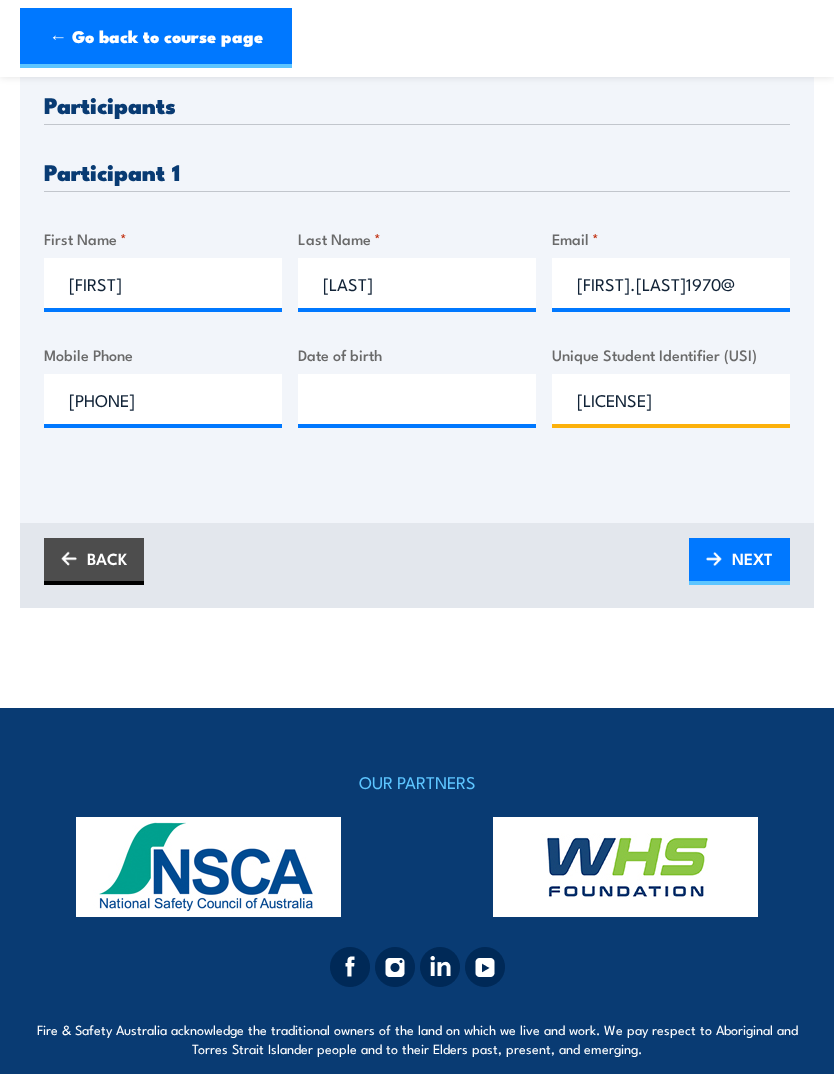 type on "EM2MDKE29P" 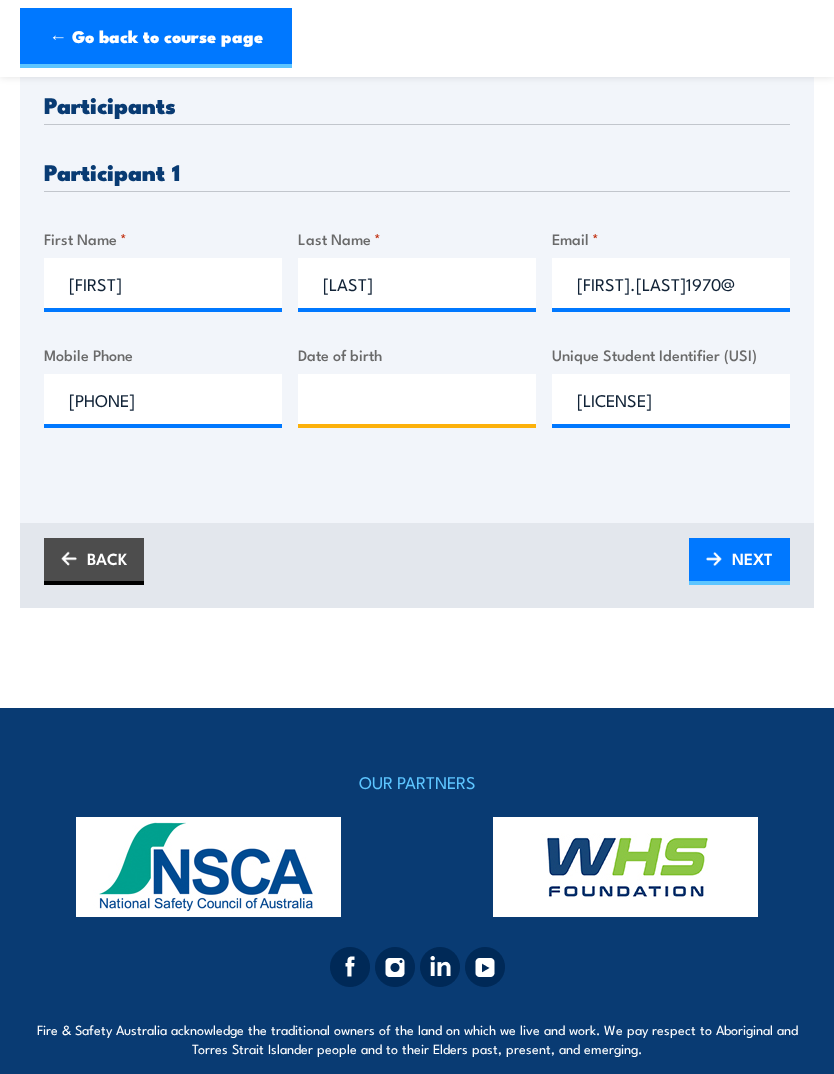 click on "Date of birth" at bounding box center (417, 399) 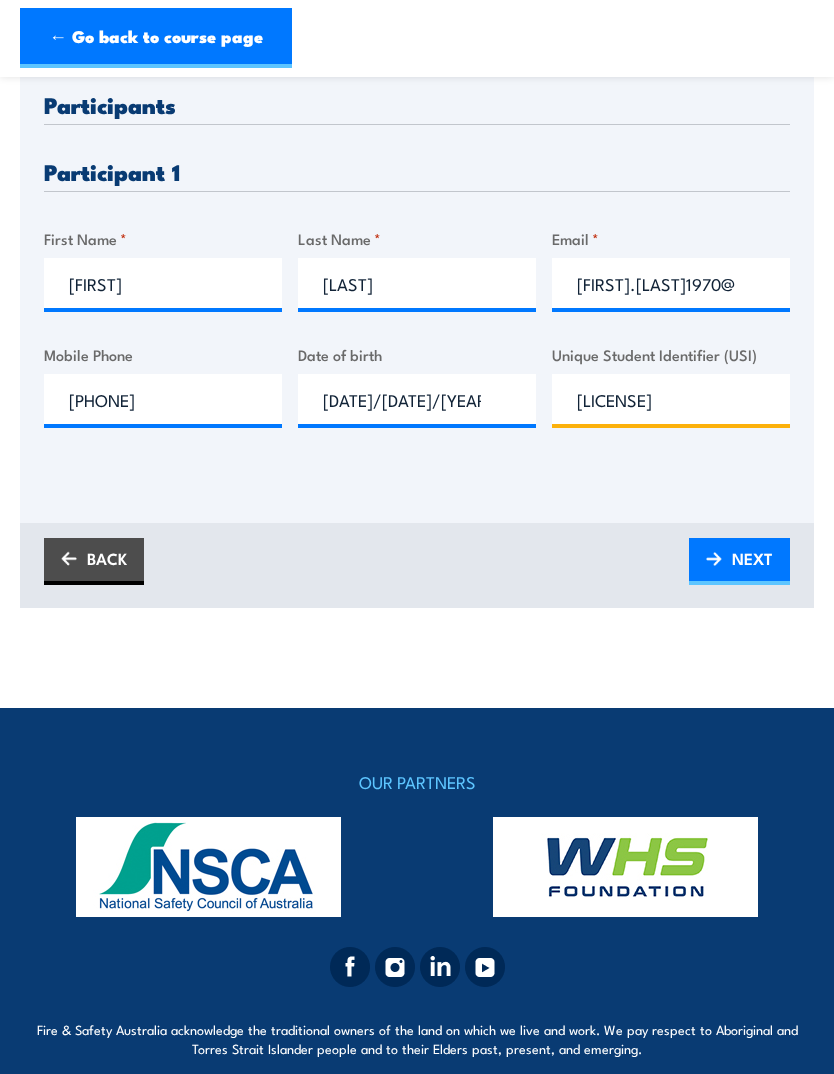 type on "22/10/1970" 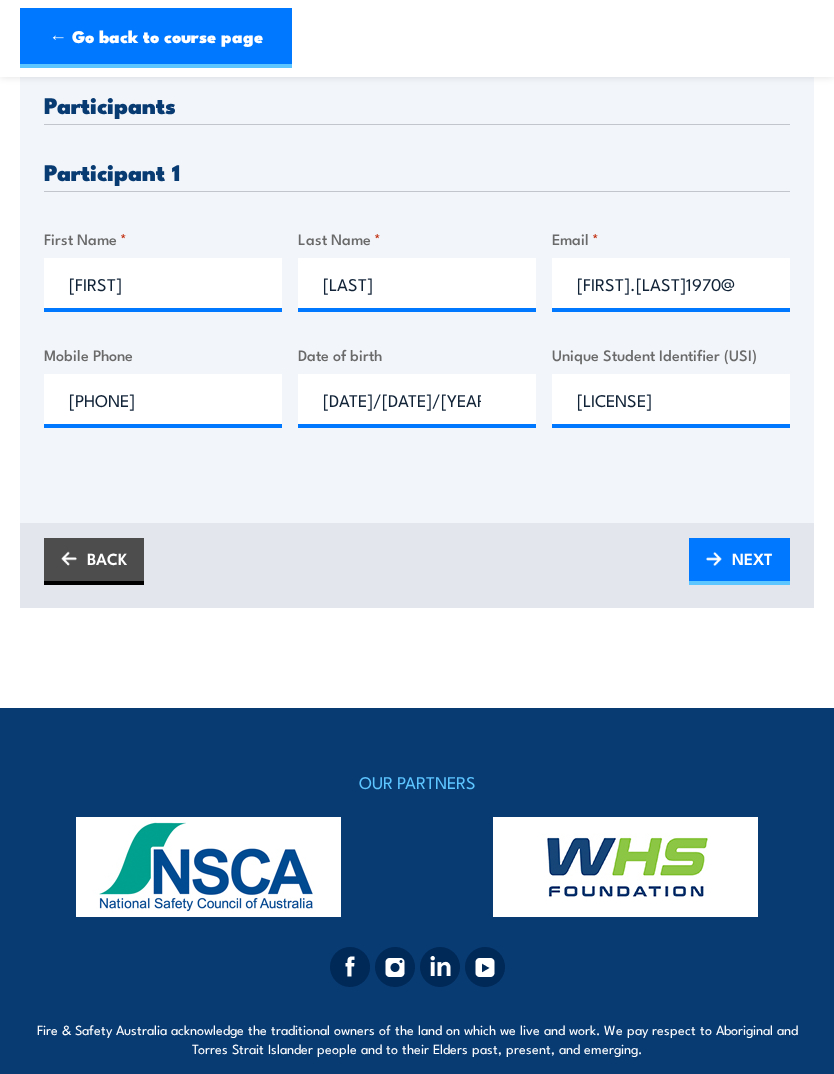 click on "NEXT" at bounding box center (752, 558) 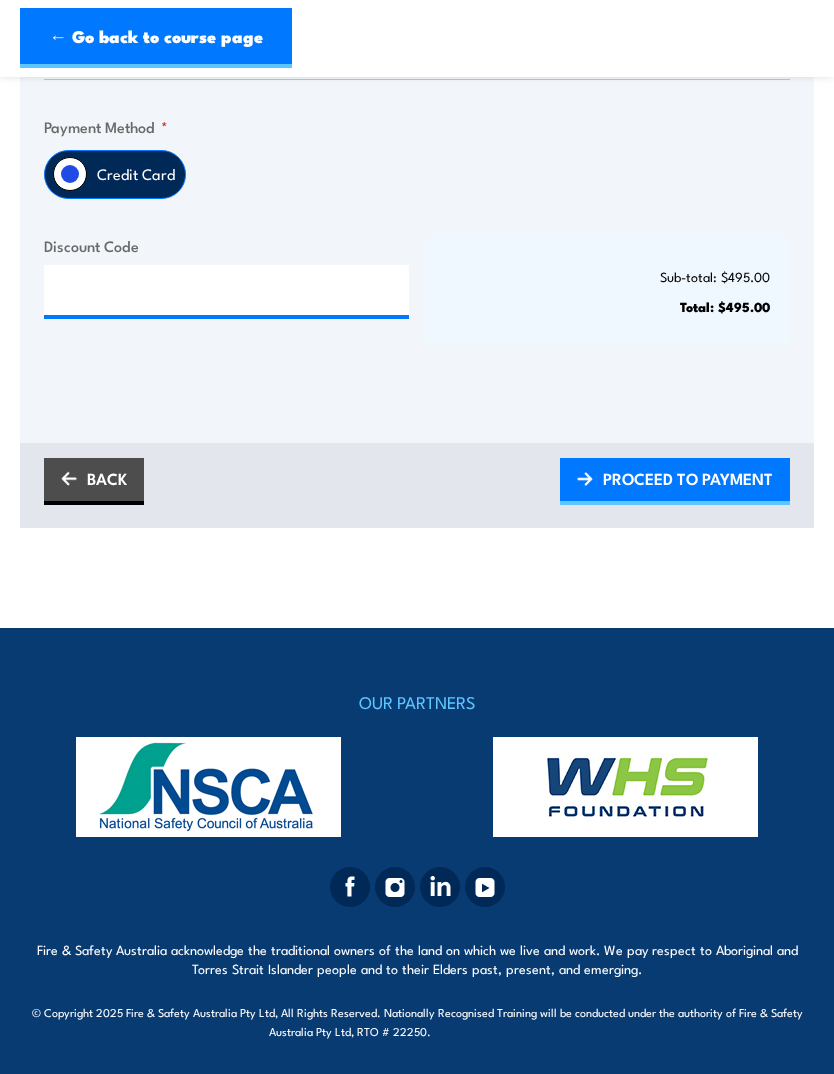 scroll, scrollTop: 456, scrollLeft: 0, axis: vertical 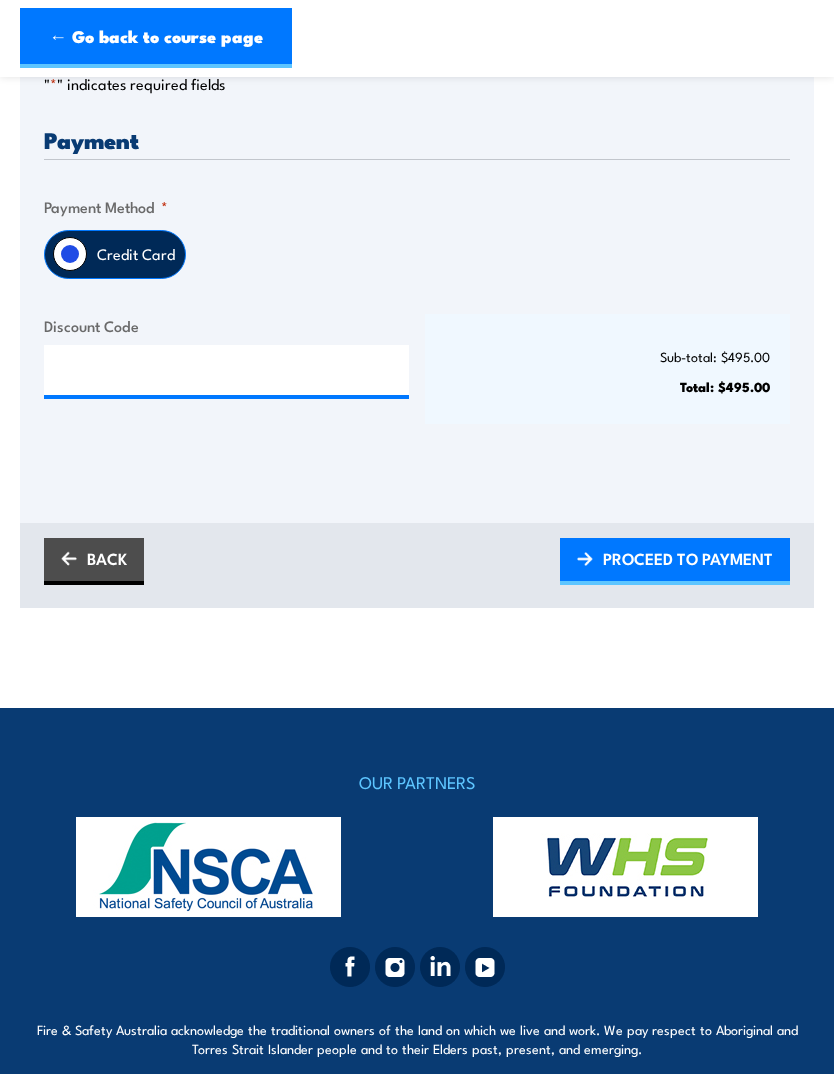 click on "PROCEED TO PAYMENT" at bounding box center [688, 558] 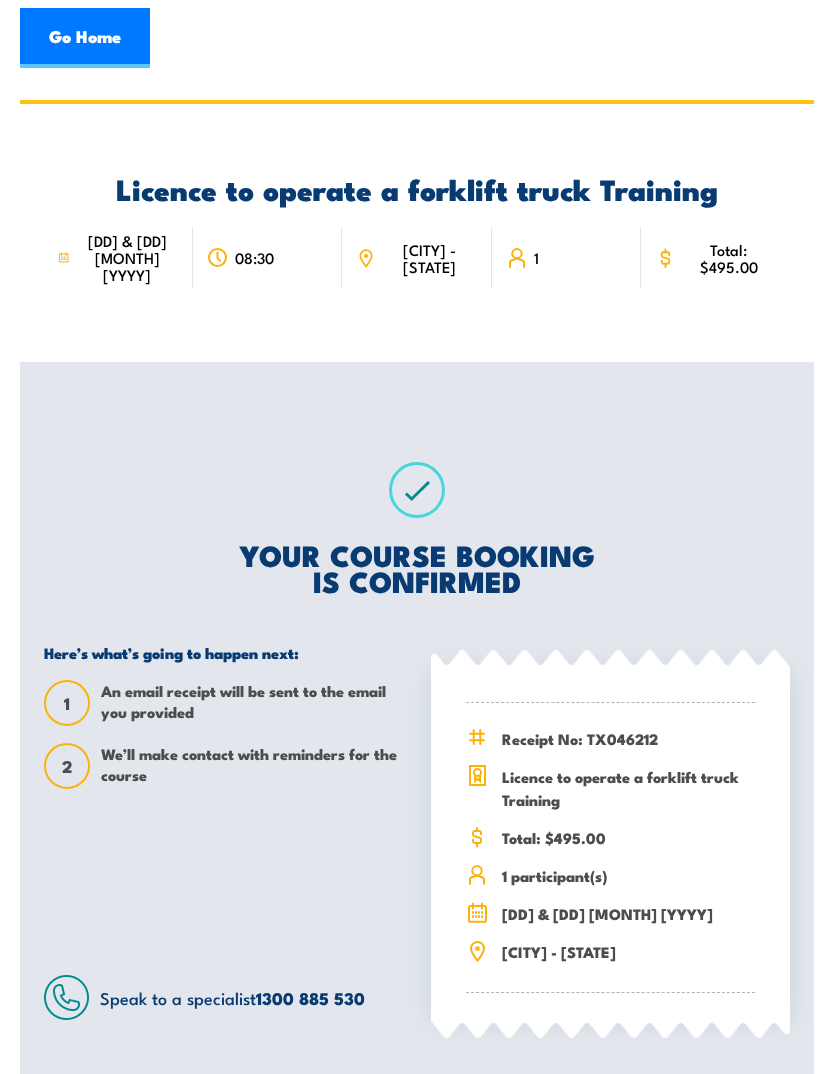 scroll, scrollTop: 0, scrollLeft: 0, axis: both 